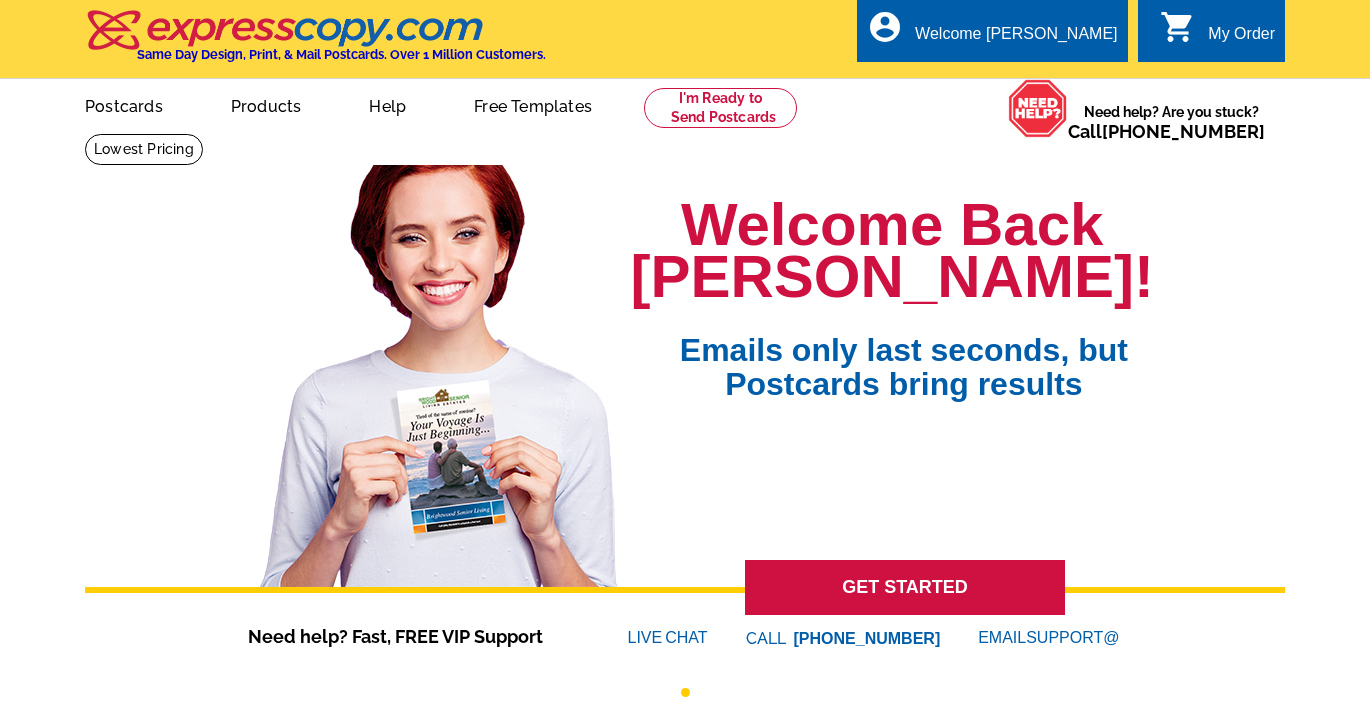 scroll, scrollTop: 0, scrollLeft: 0, axis: both 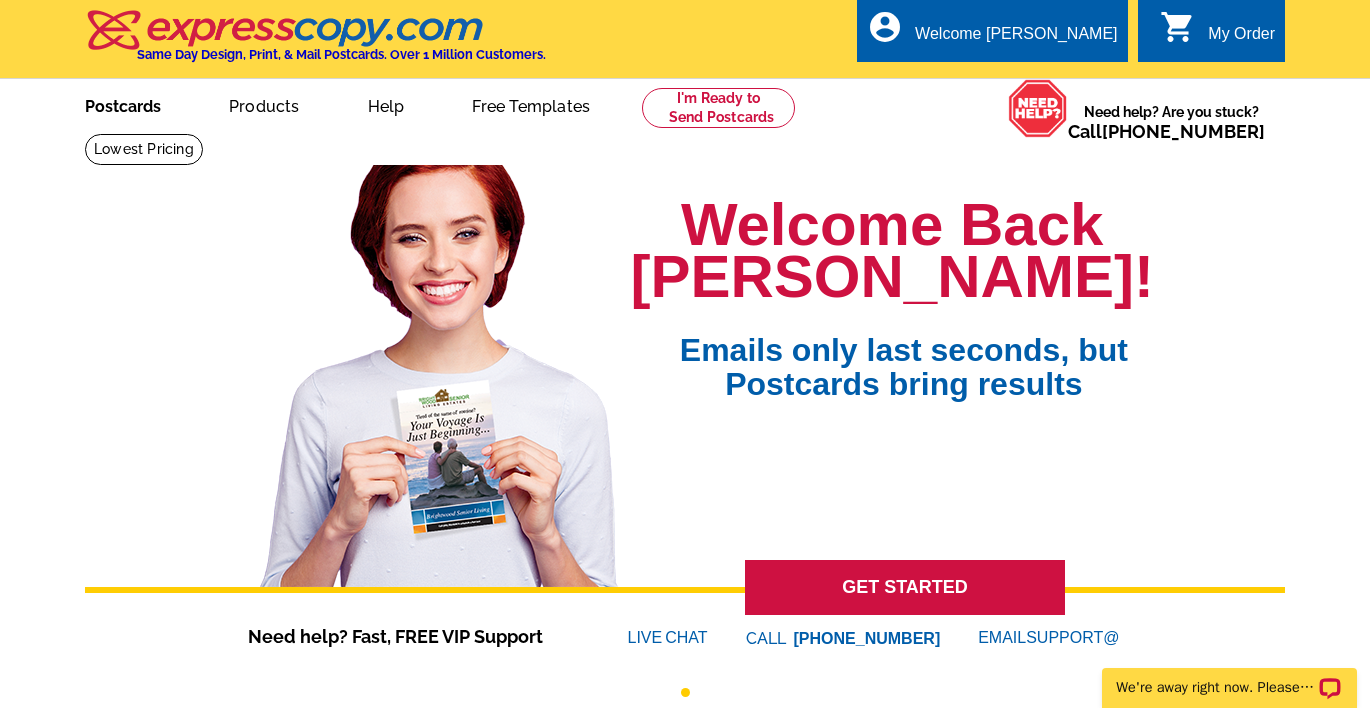 click on "Postcards" at bounding box center (123, 104) 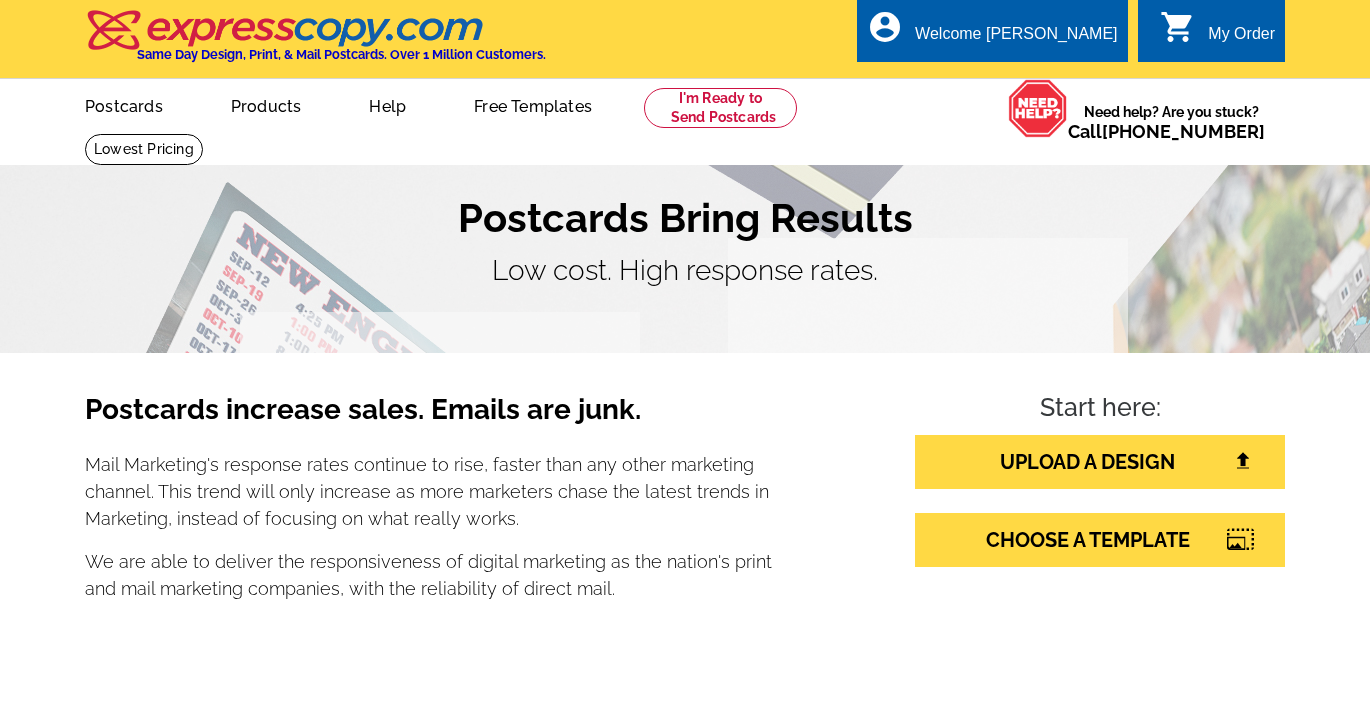 scroll, scrollTop: 0, scrollLeft: 0, axis: both 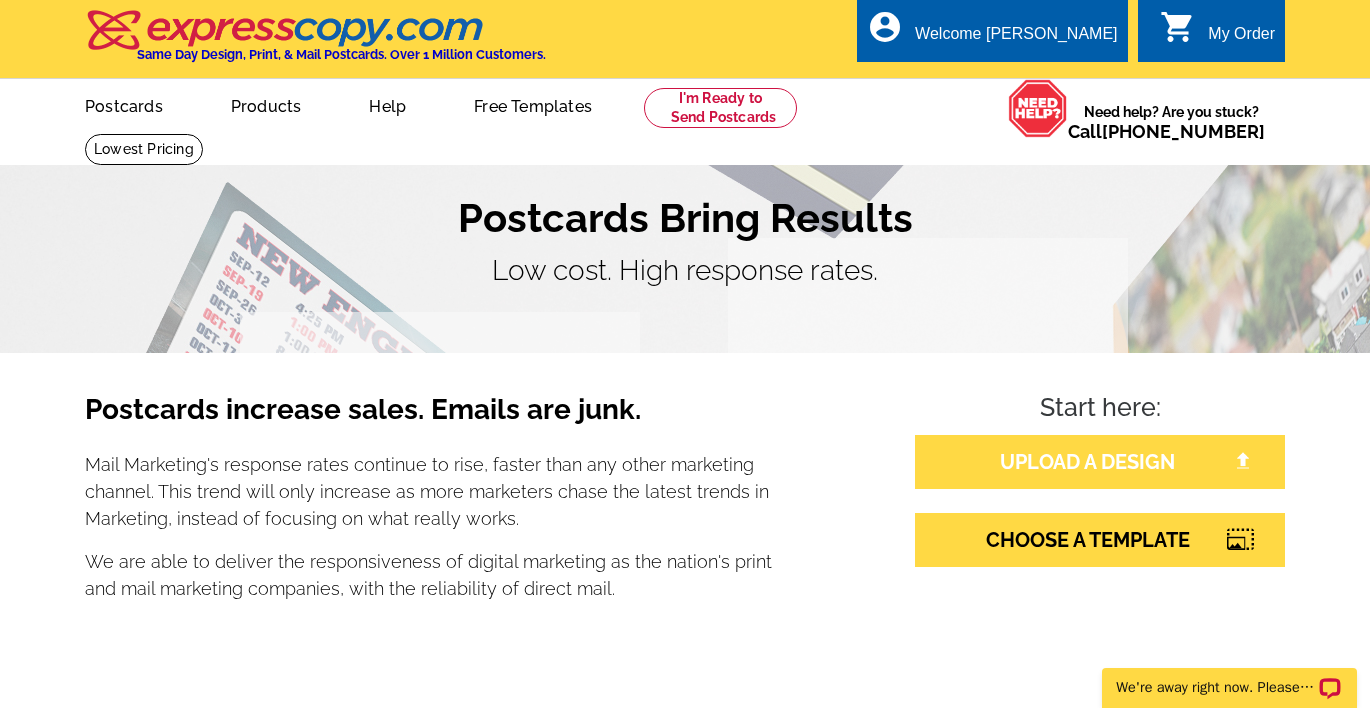 click on "UPLOAD A DESIGN" at bounding box center (1100, 462) 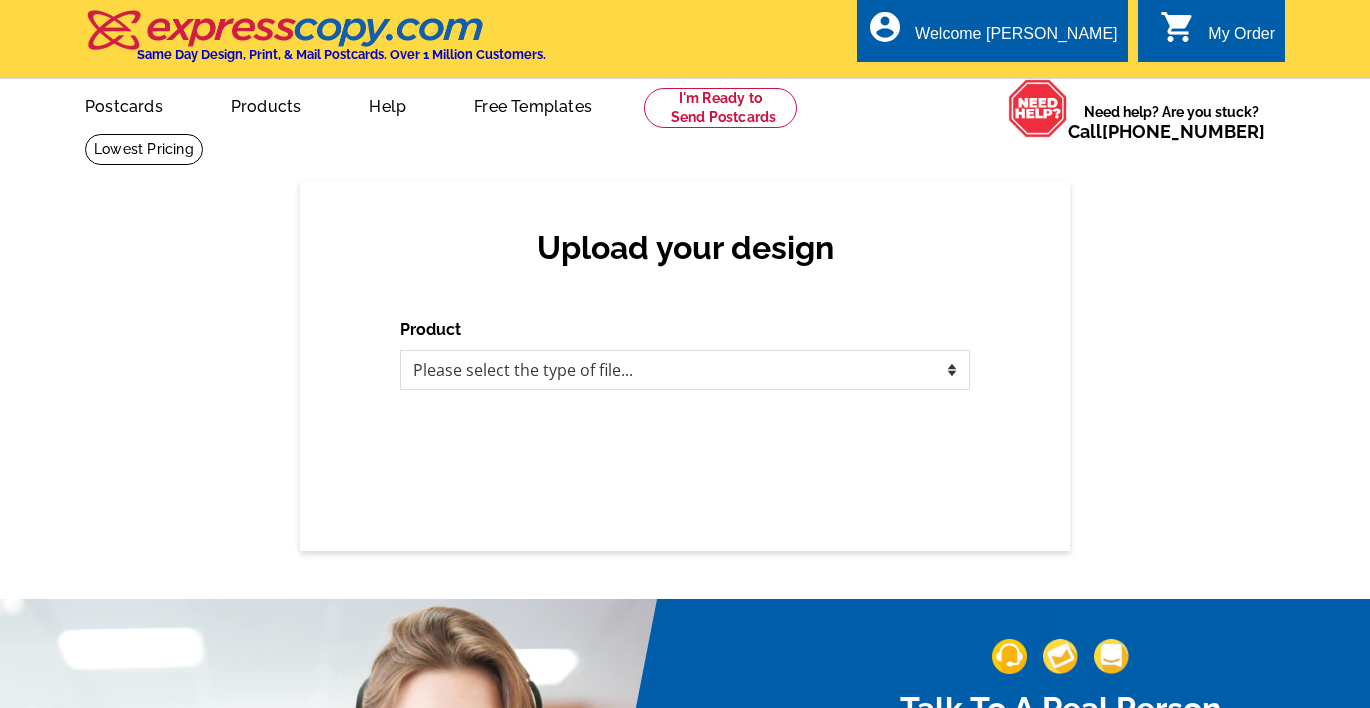 scroll, scrollTop: 0, scrollLeft: 0, axis: both 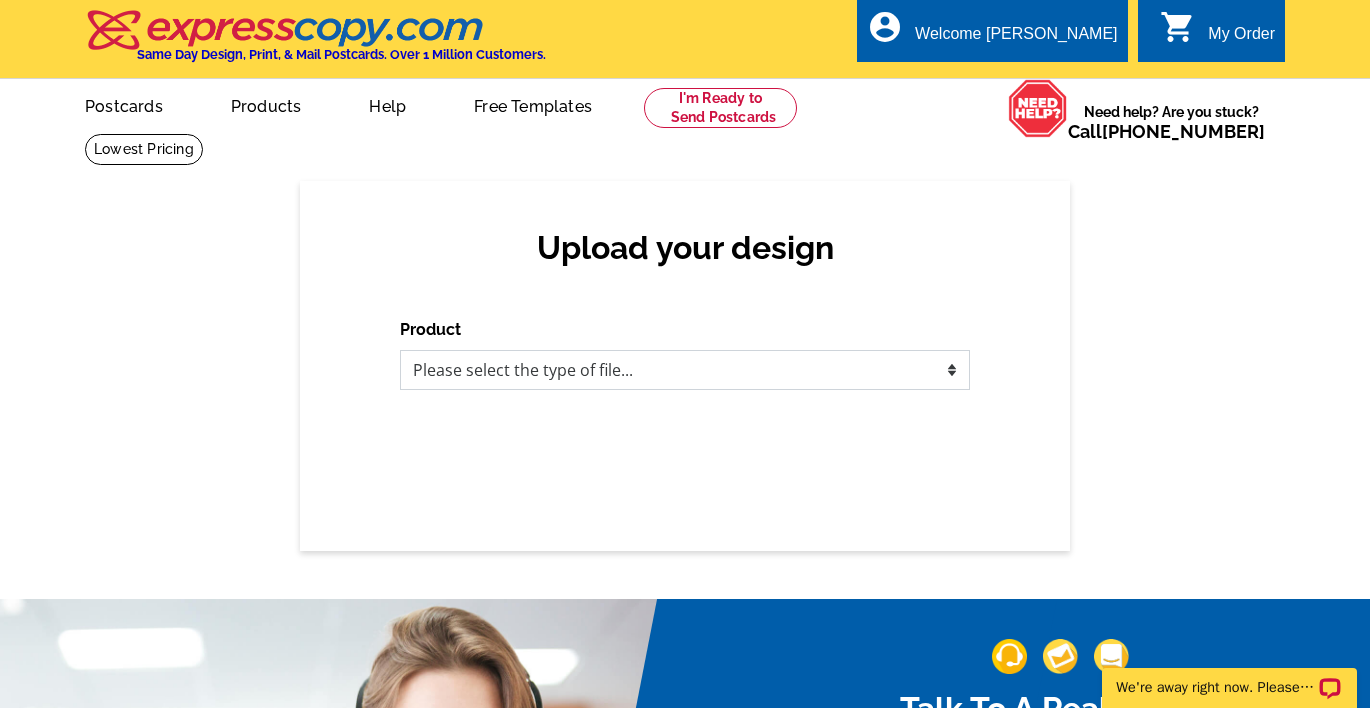 click on "Please select the type of file...
Postcards
Business Cards
Letters and flyers
Greeting Cards
Door Hangers" at bounding box center [685, 370] 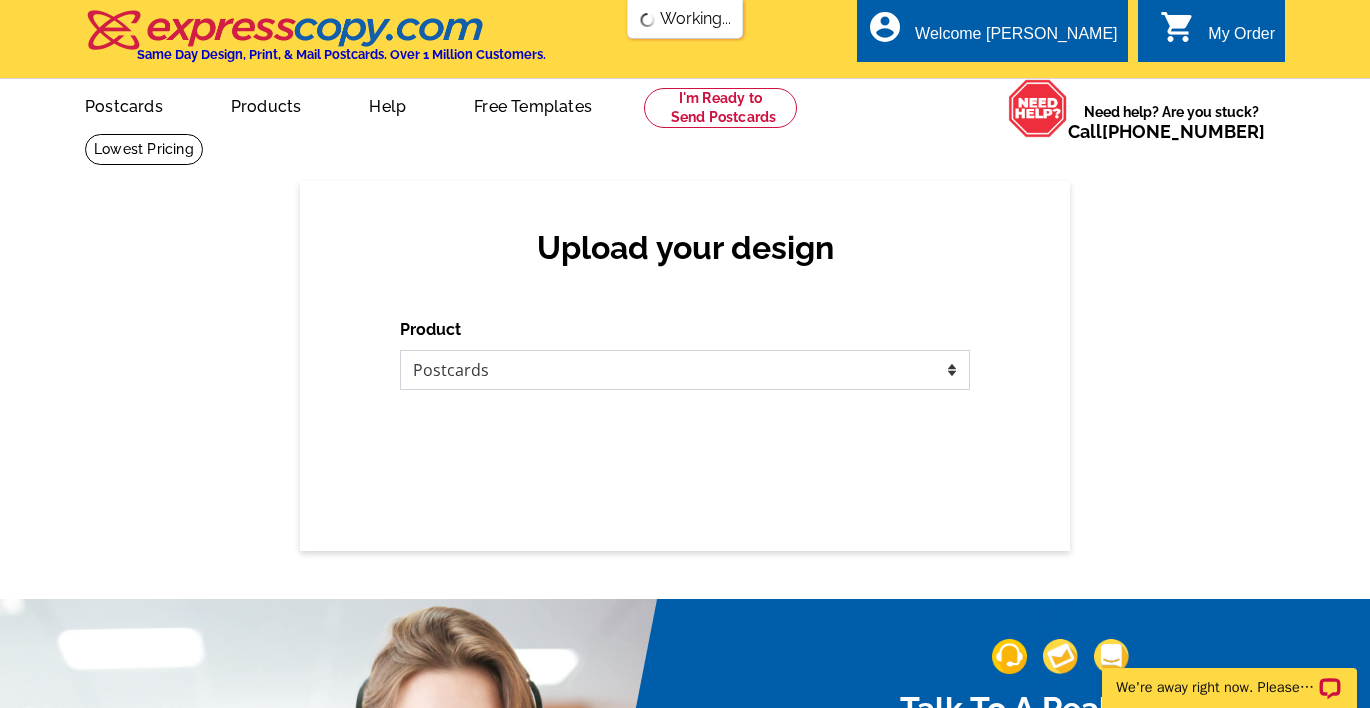 scroll, scrollTop: 0, scrollLeft: 0, axis: both 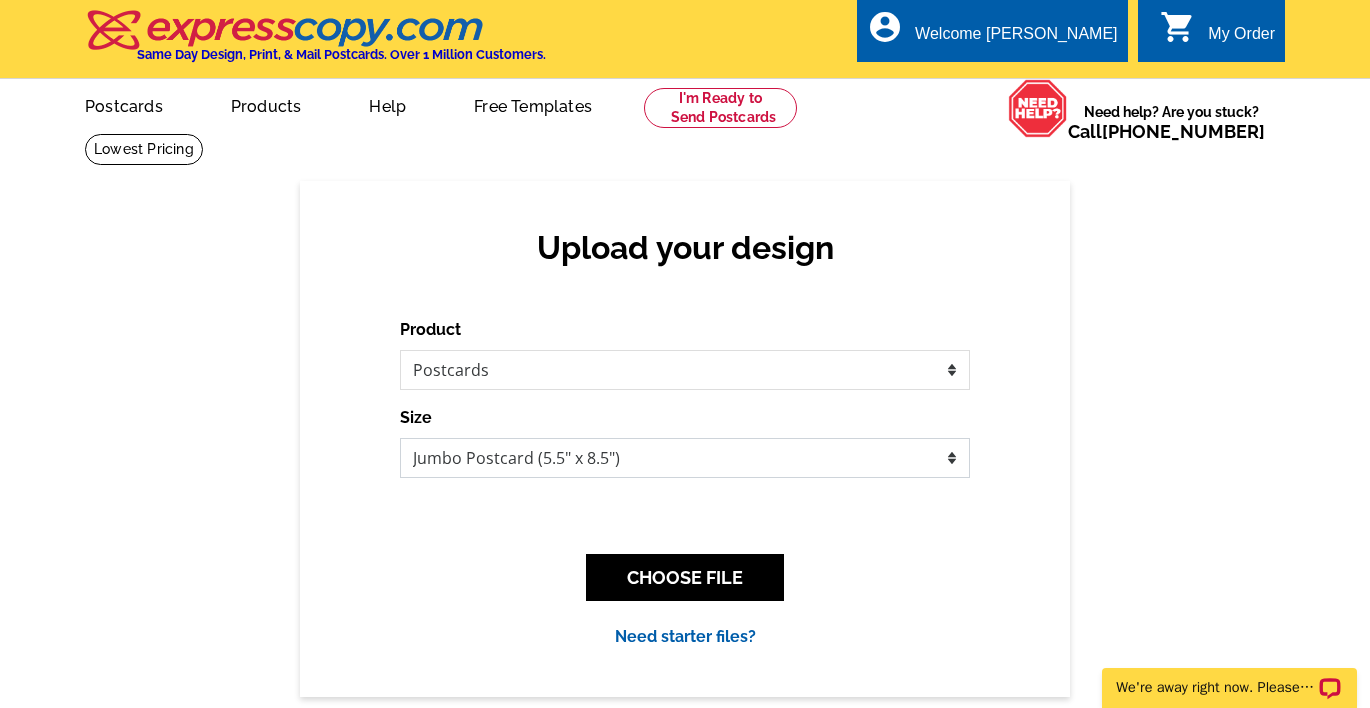 click on "Jumbo Postcard (5.5" x 8.5") Regular Postcard (4.25" x 5.6") Panoramic Postcard (5.75" x 11.25") Giant Postcard (8.5" x 11") EDDM Postcard (6.125" x 8.25")" at bounding box center [685, 458] 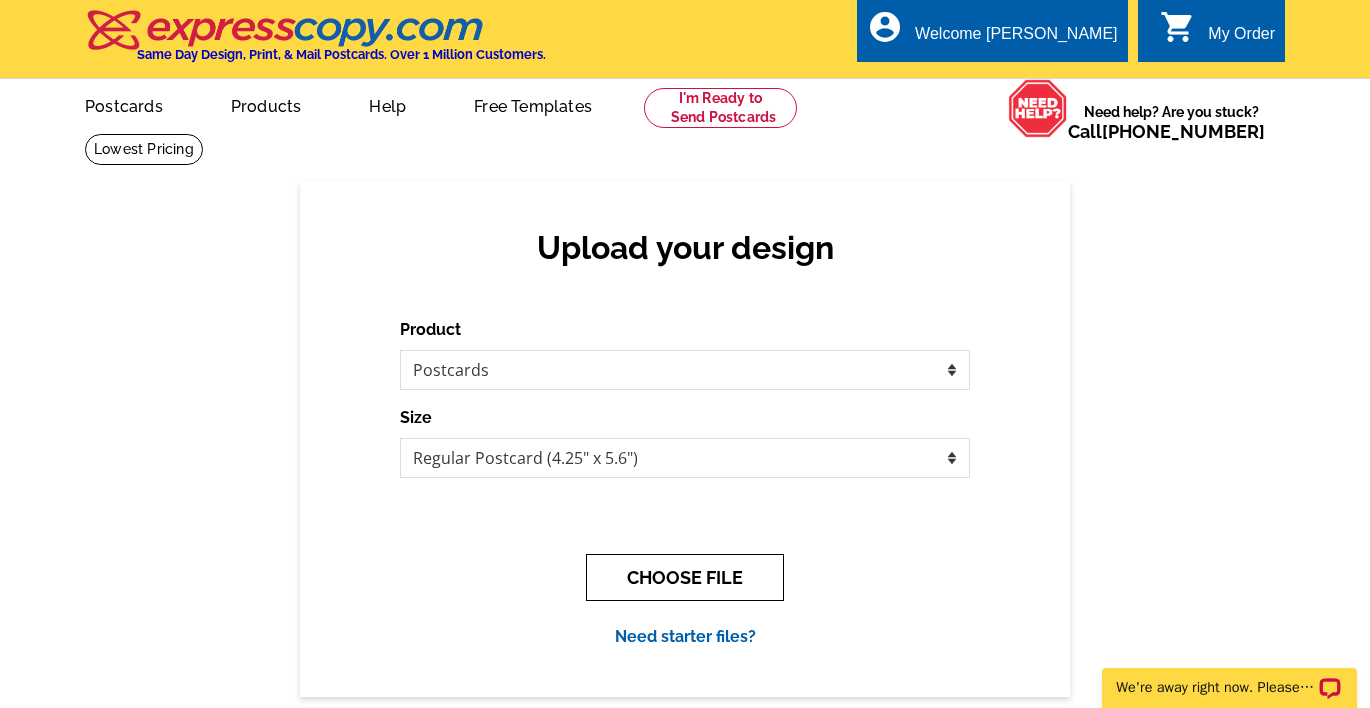 click on "CHOOSE FILE" at bounding box center [685, 577] 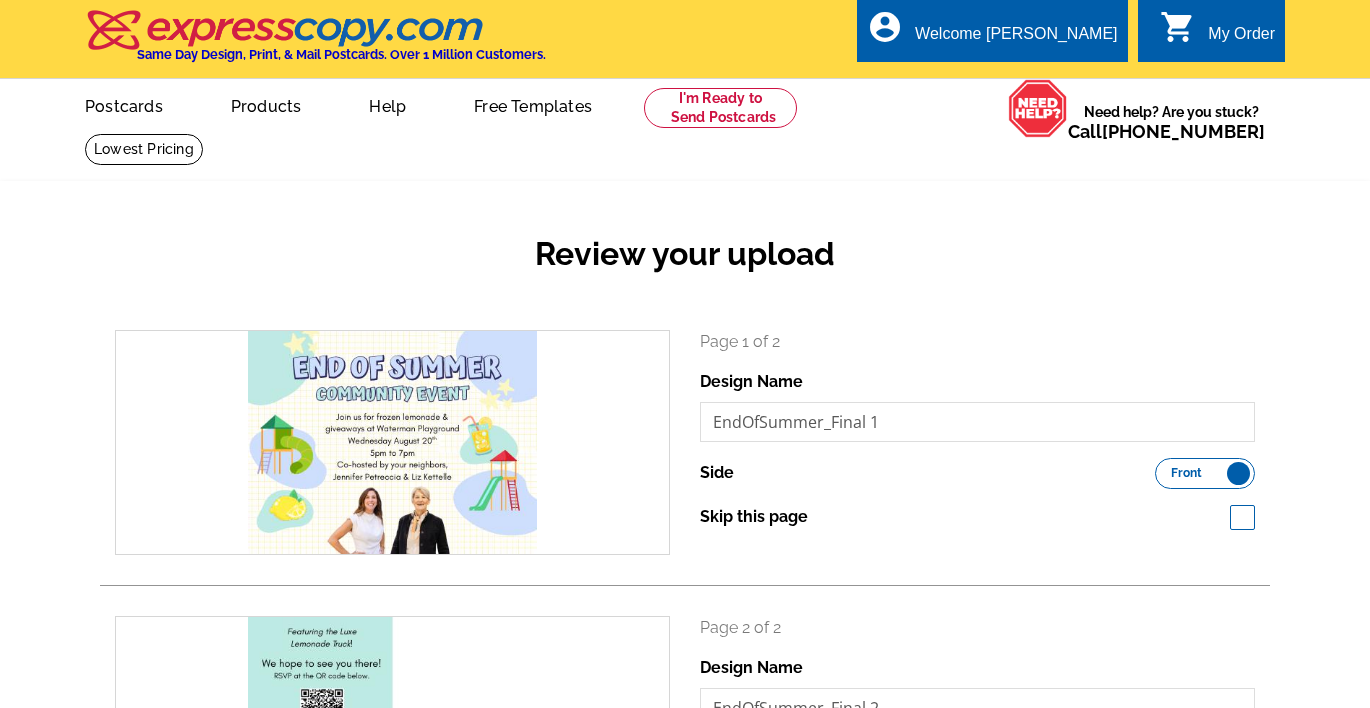 scroll, scrollTop: 0, scrollLeft: 0, axis: both 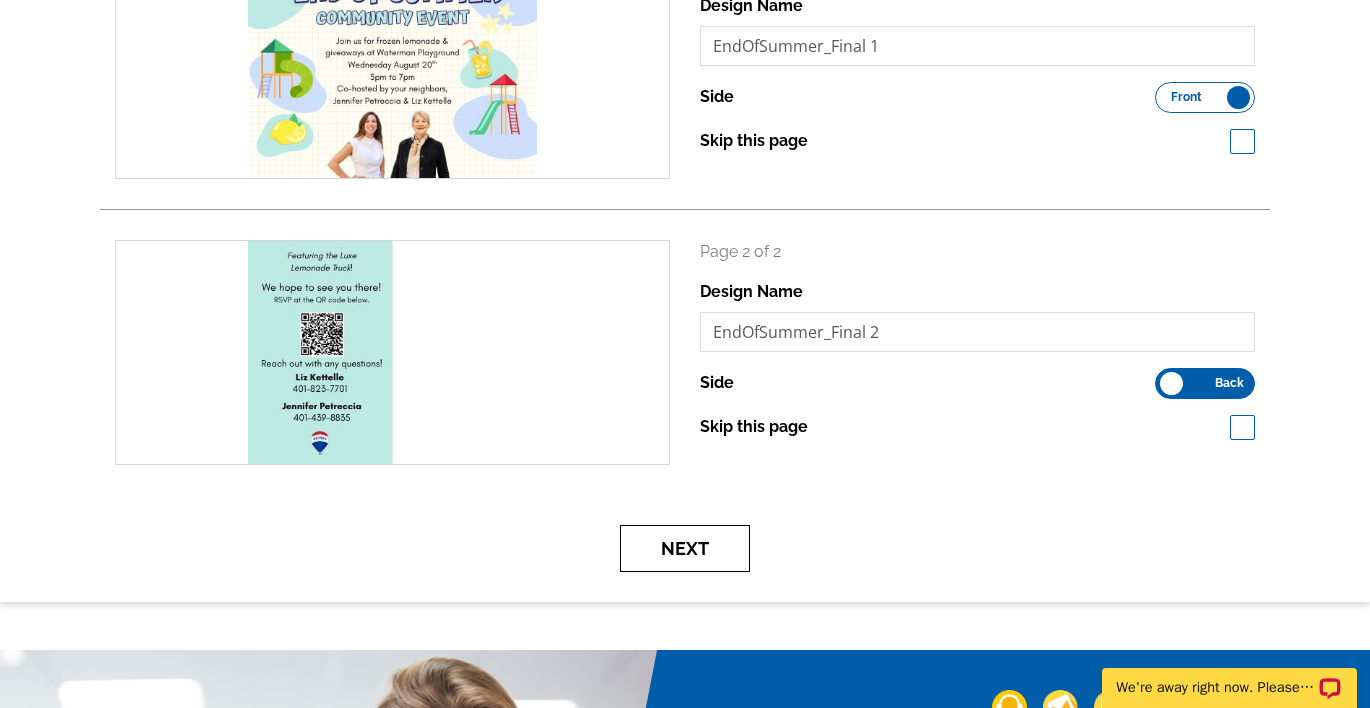 click on "Next" at bounding box center [685, 548] 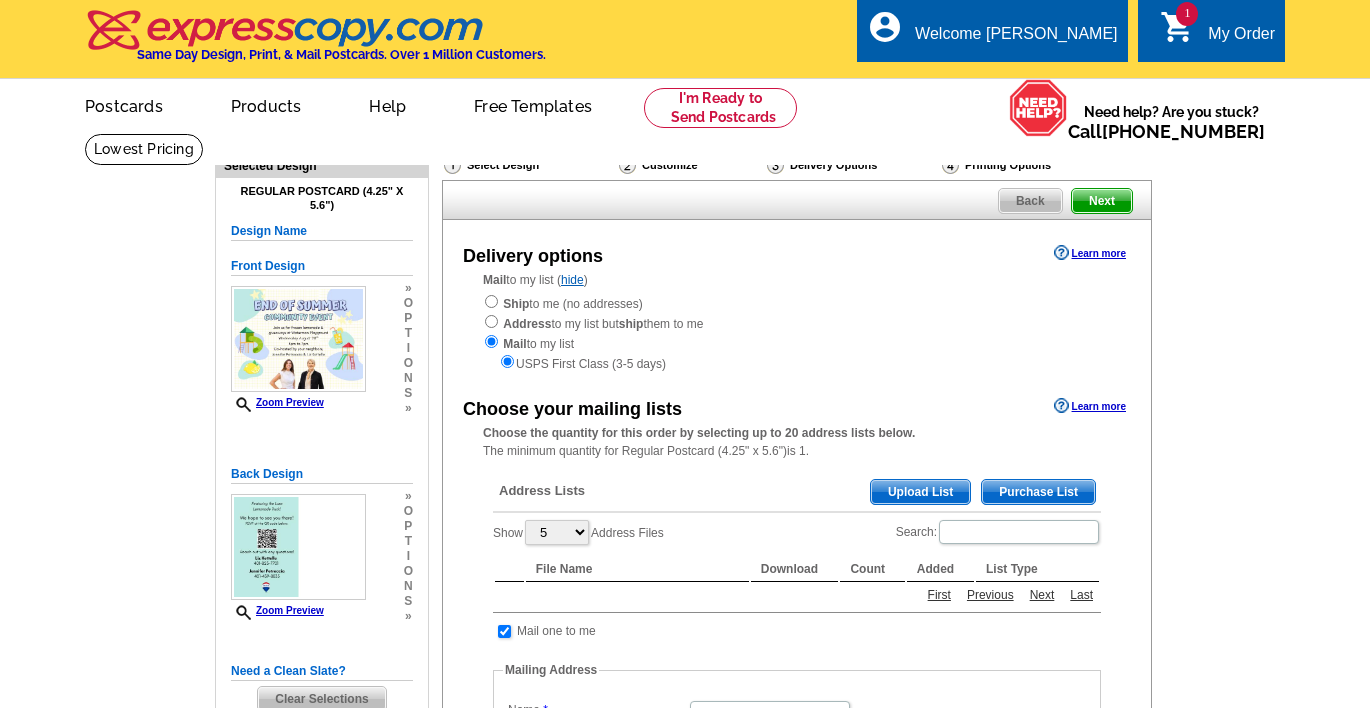 scroll, scrollTop: 0, scrollLeft: 0, axis: both 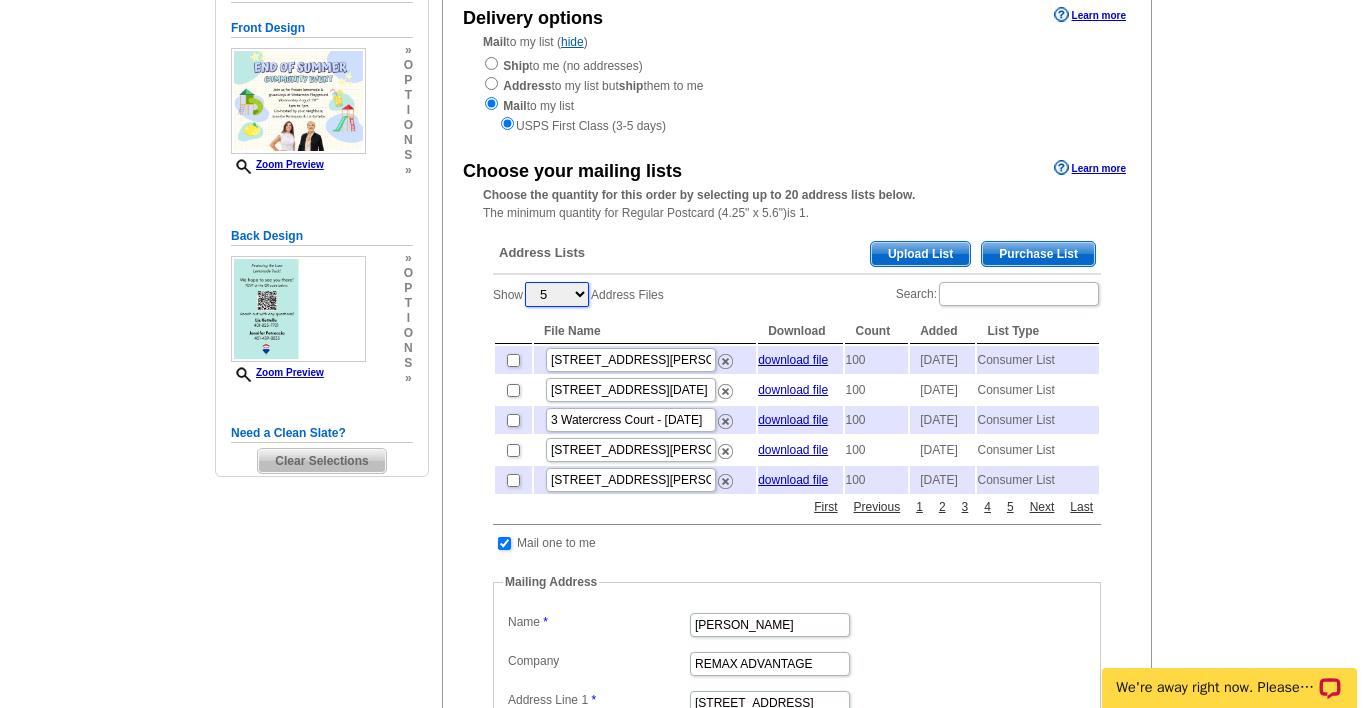 click on "5 10 25 50 100" at bounding box center [557, 294] 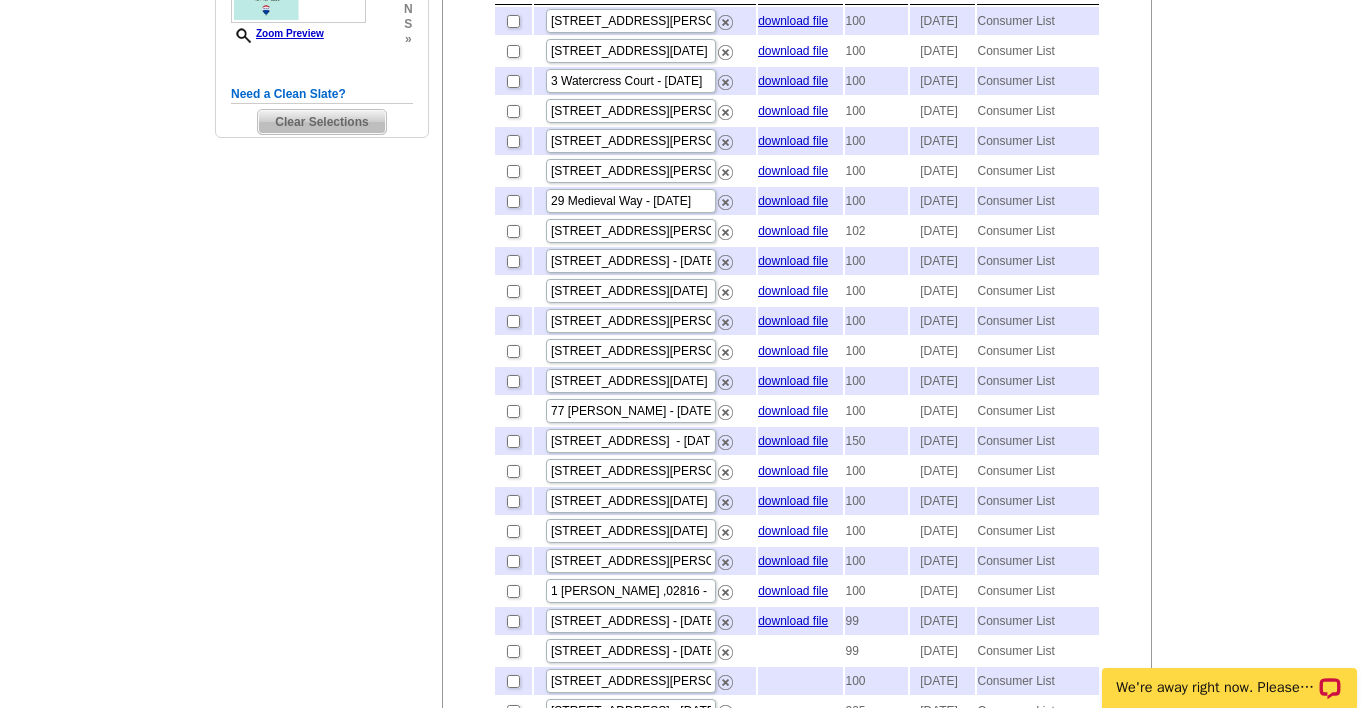 scroll, scrollTop: 578, scrollLeft: 0, axis: vertical 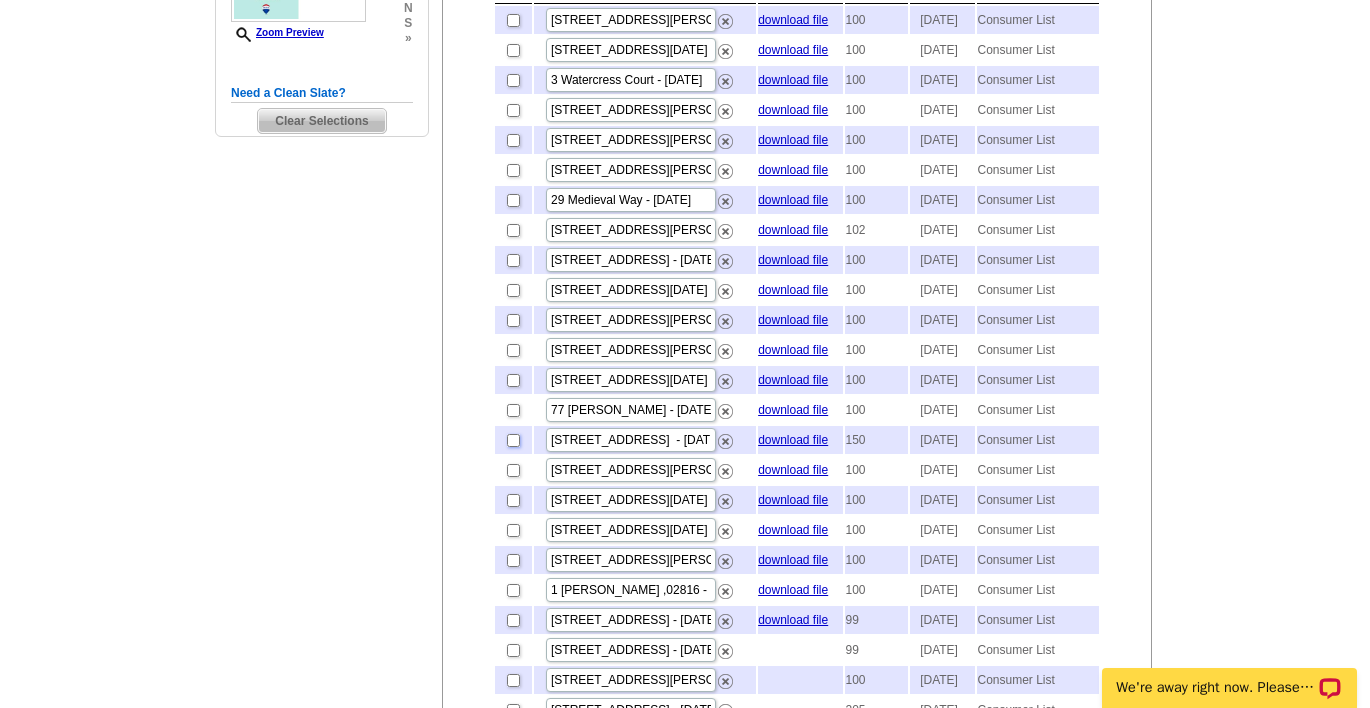 click at bounding box center (513, 440) 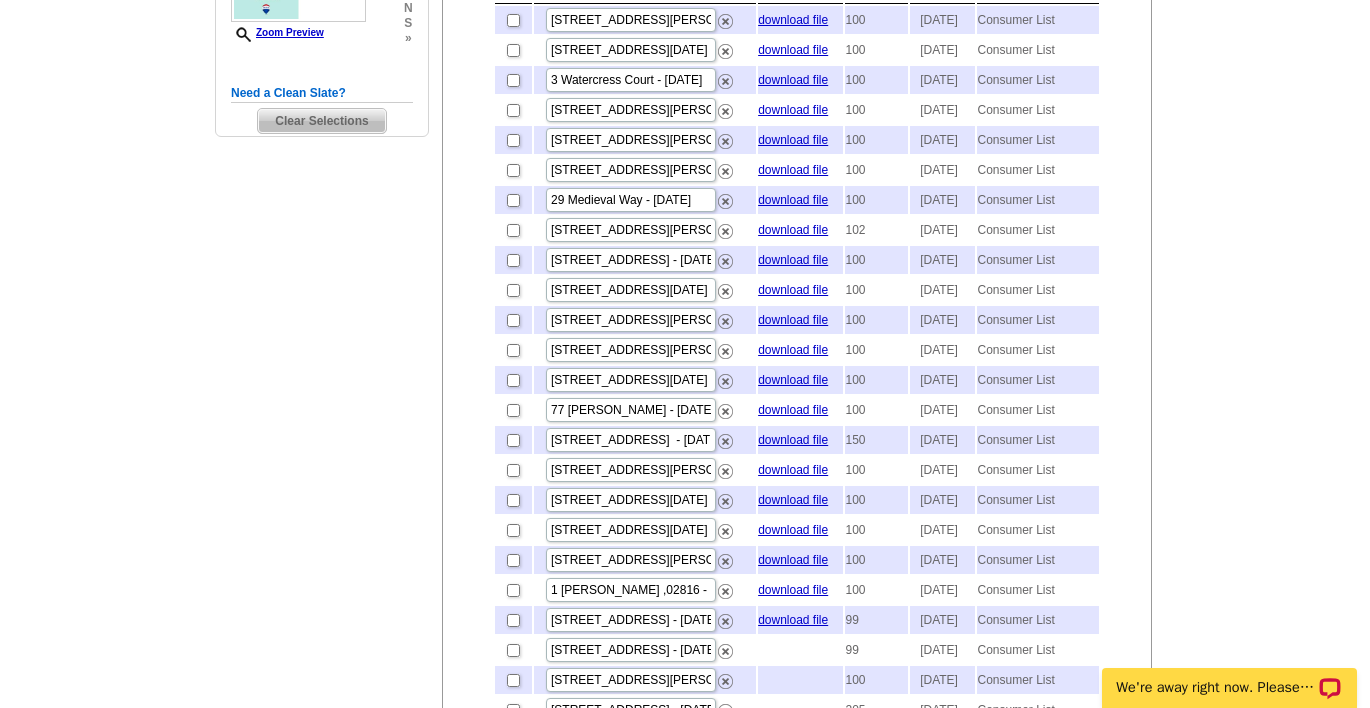 checkbox on "true" 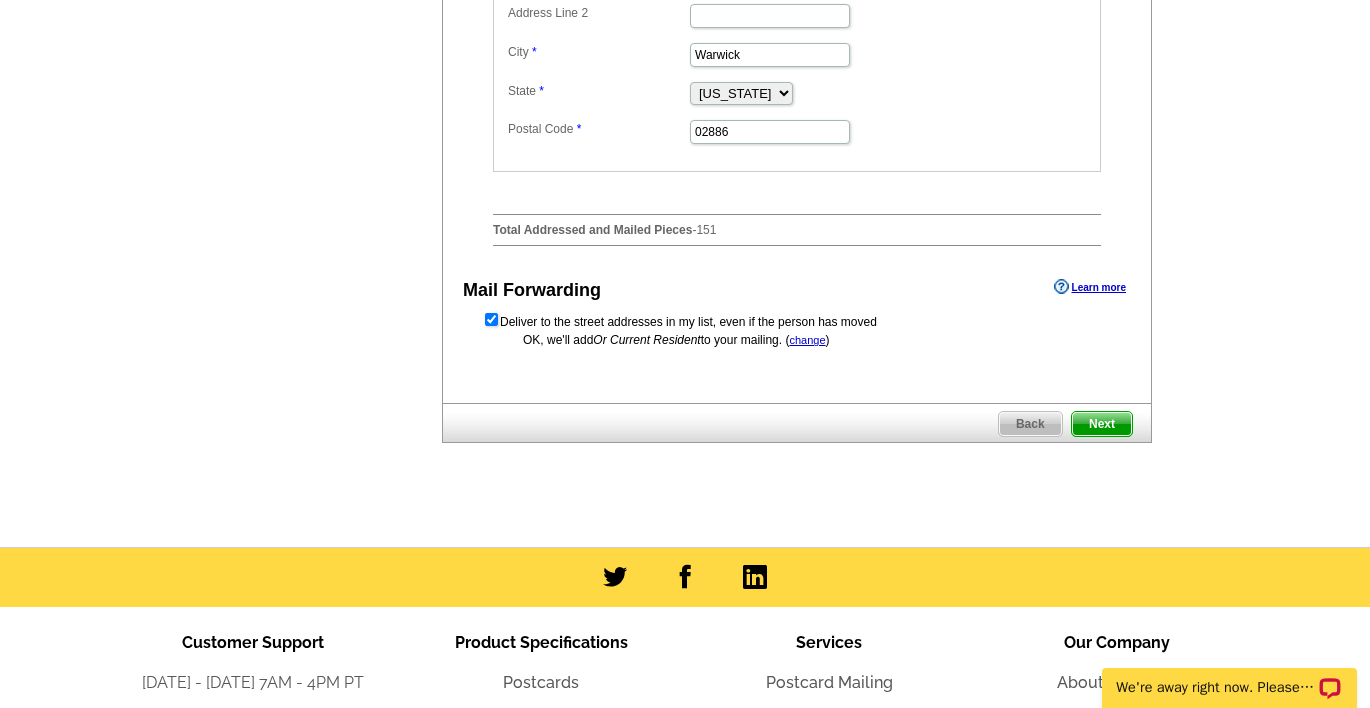 scroll, scrollTop: 1780, scrollLeft: 0, axis: vertical 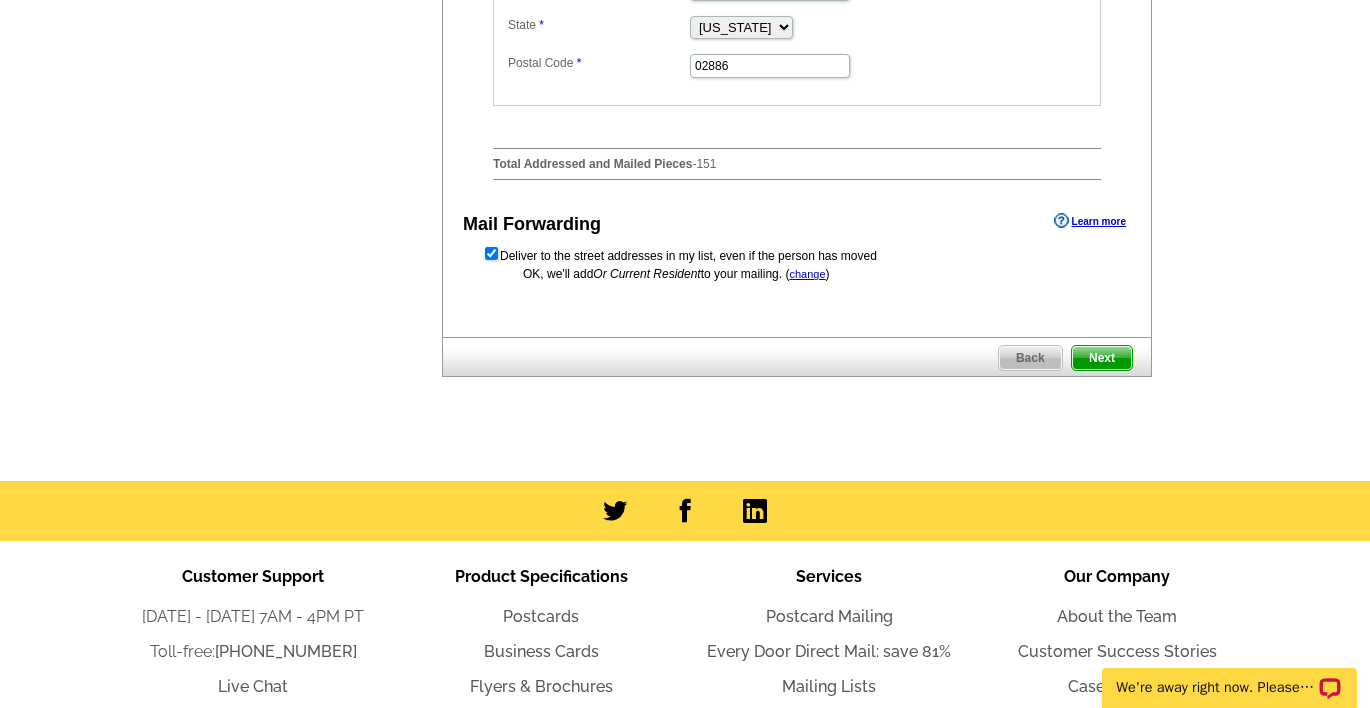 click on "Next" at bounding box center [1102, 358] 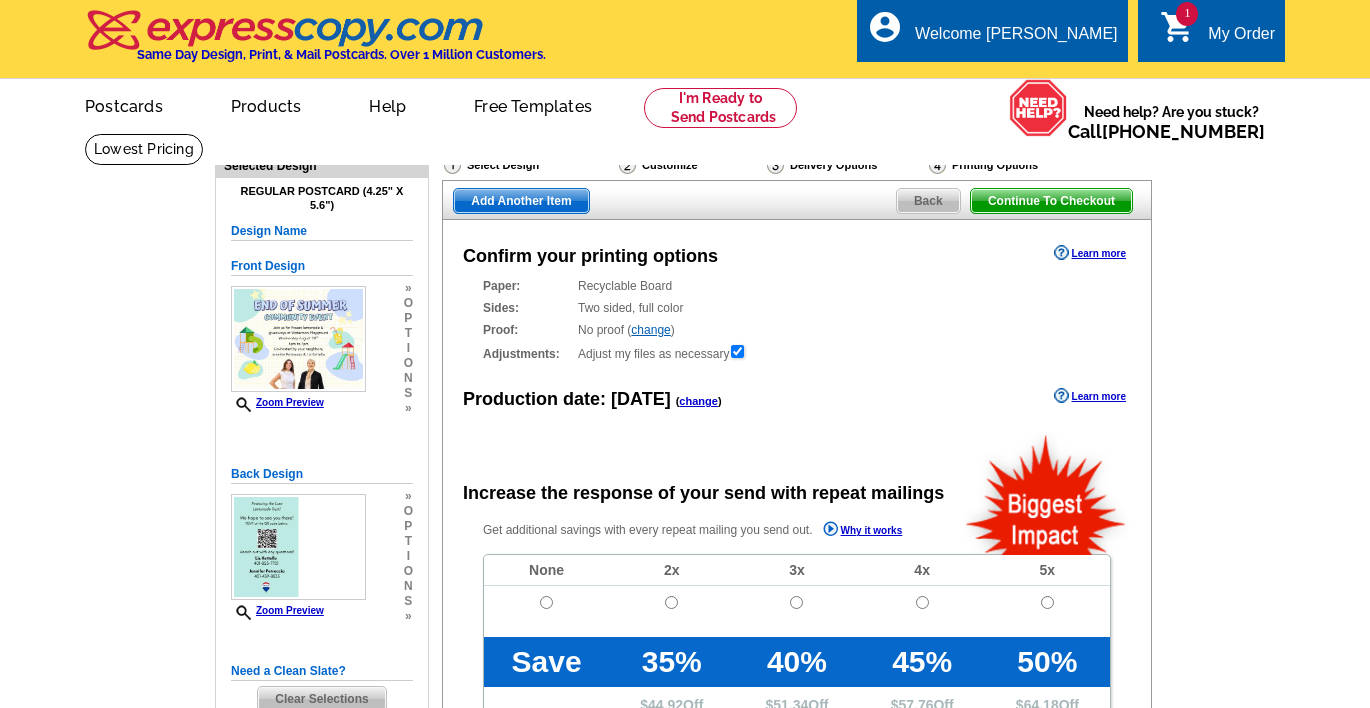 scroll, scrollTop: 0, scrollLeft: 0, axis: both 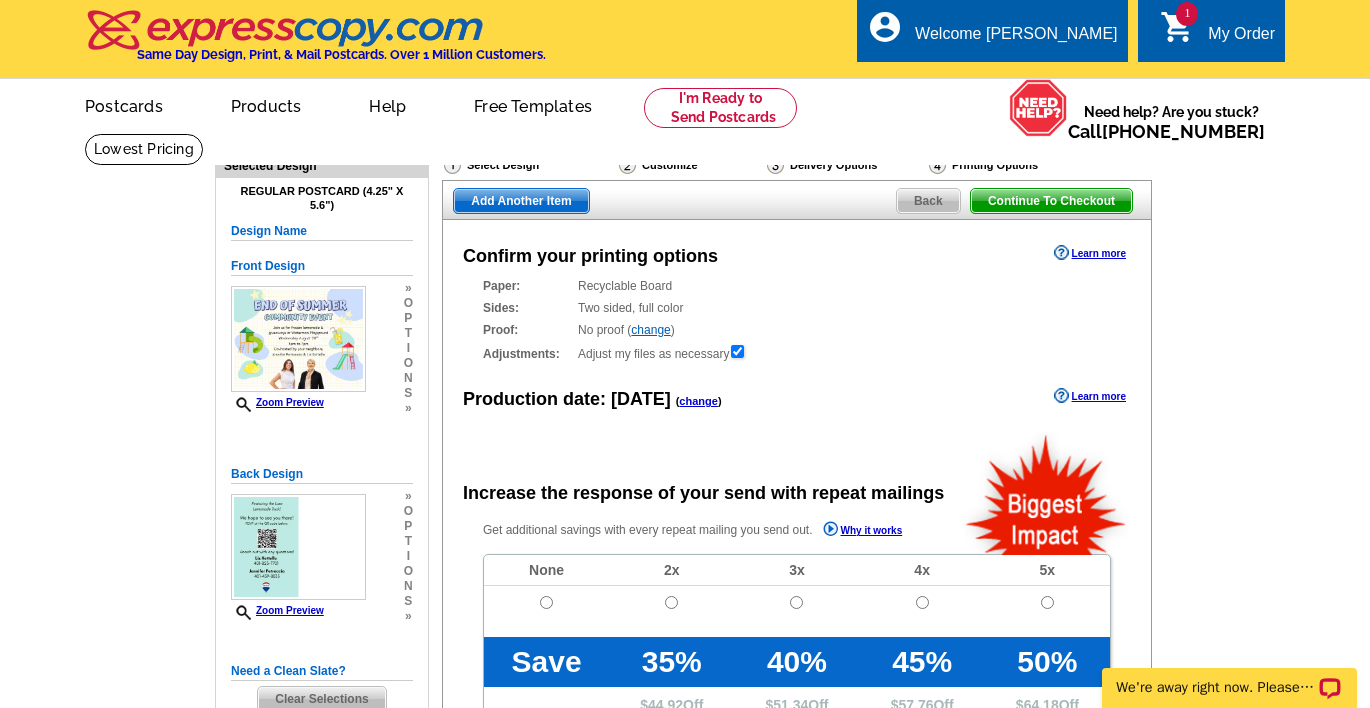 radio on "false" 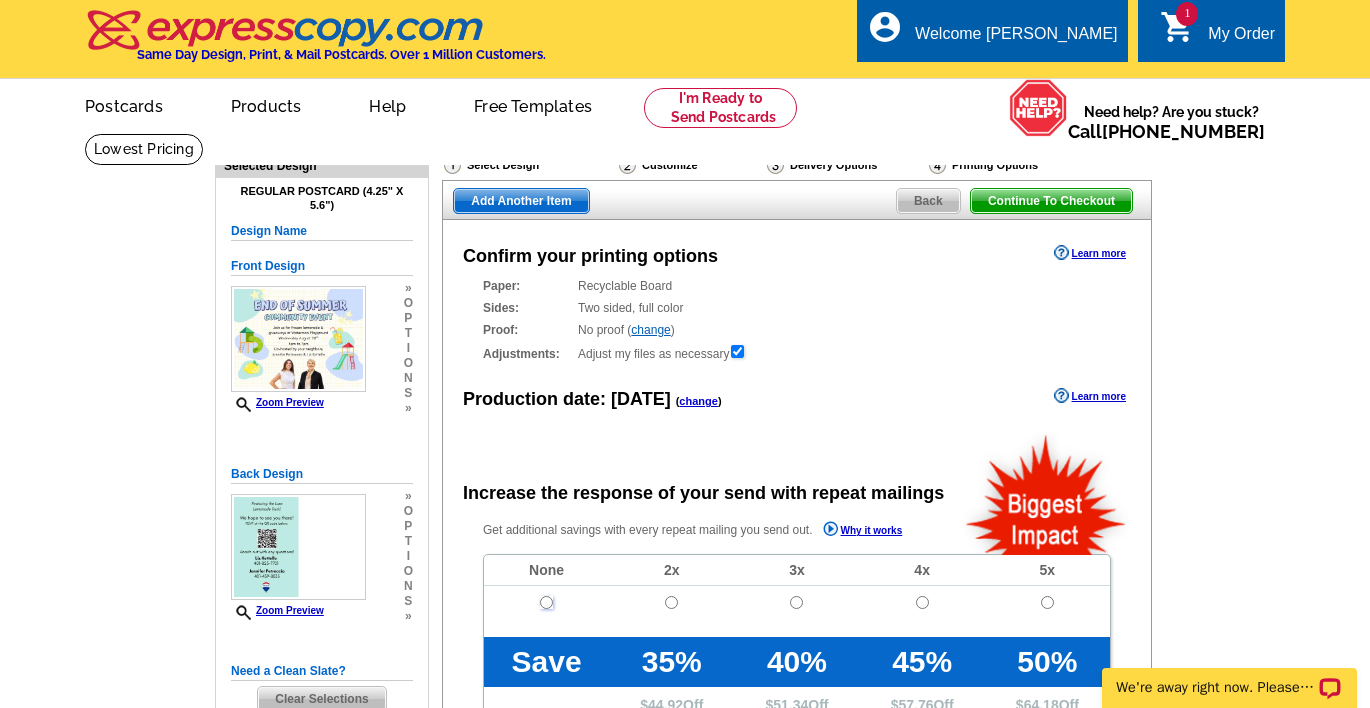 click at bounding box center [546, 602] 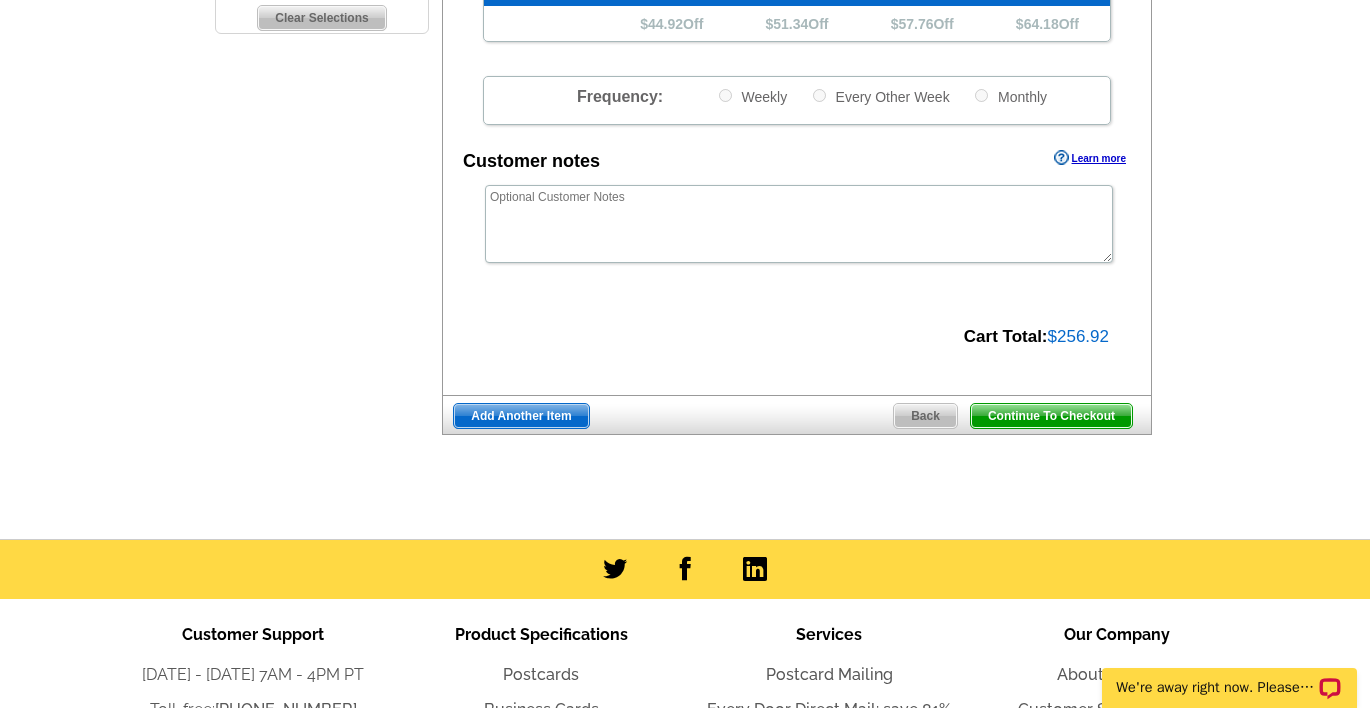 scroll, scrollTop: 766, scrollLeft: 0, axis: vertical 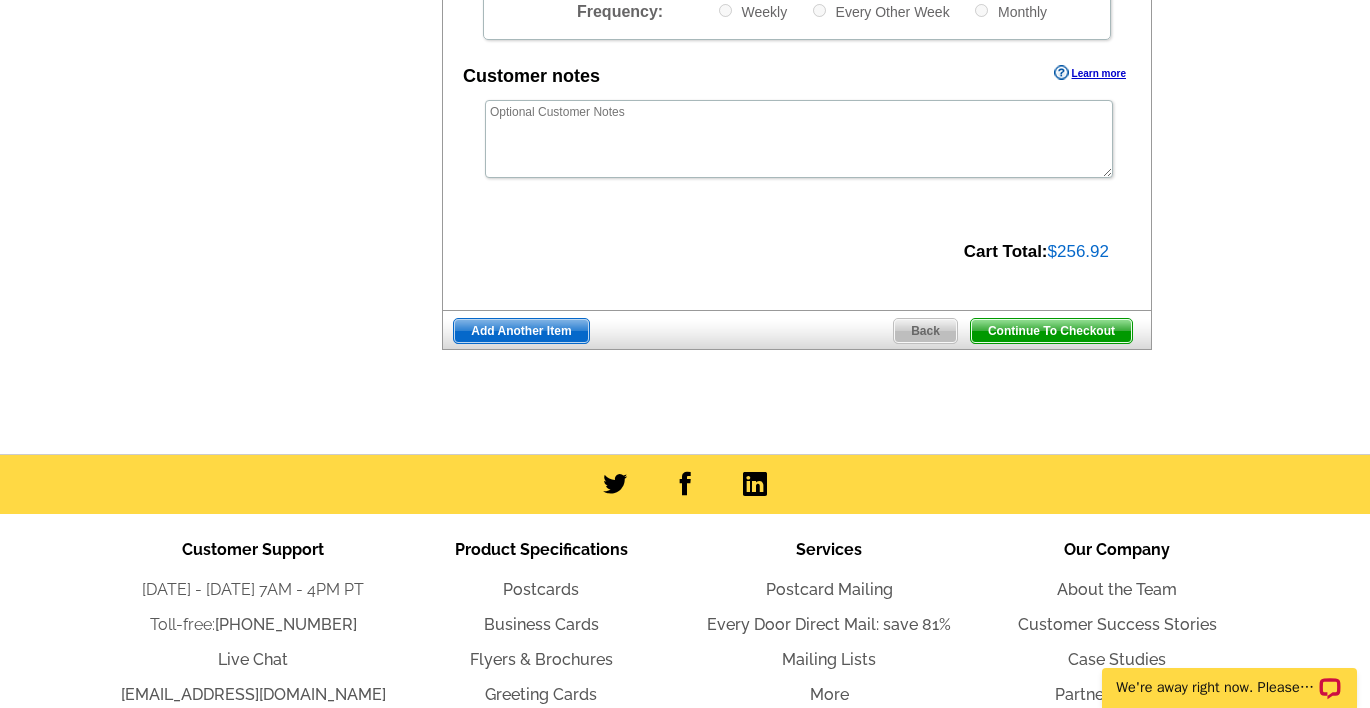 click on "Continue To Checkout" at bounding box center [1051, 331] 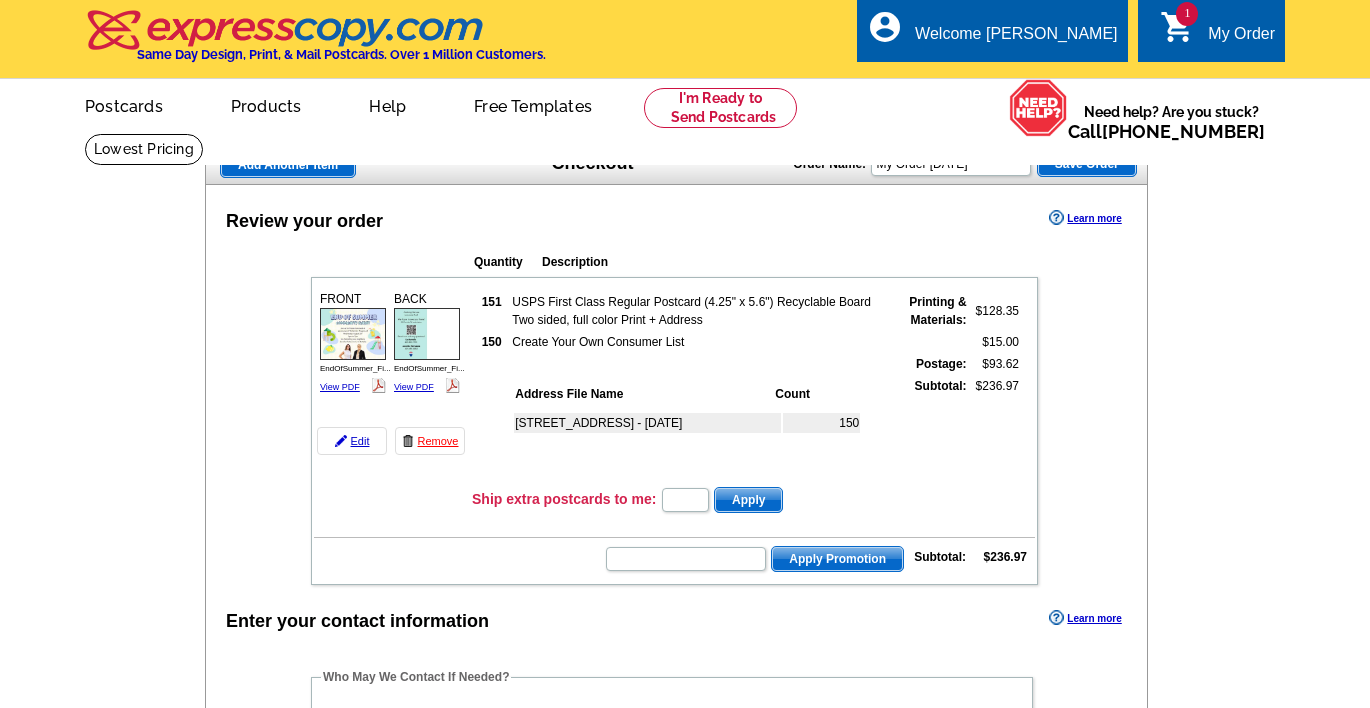 scroll, scrollTop: 0, scrollLeft: 0, axis: both 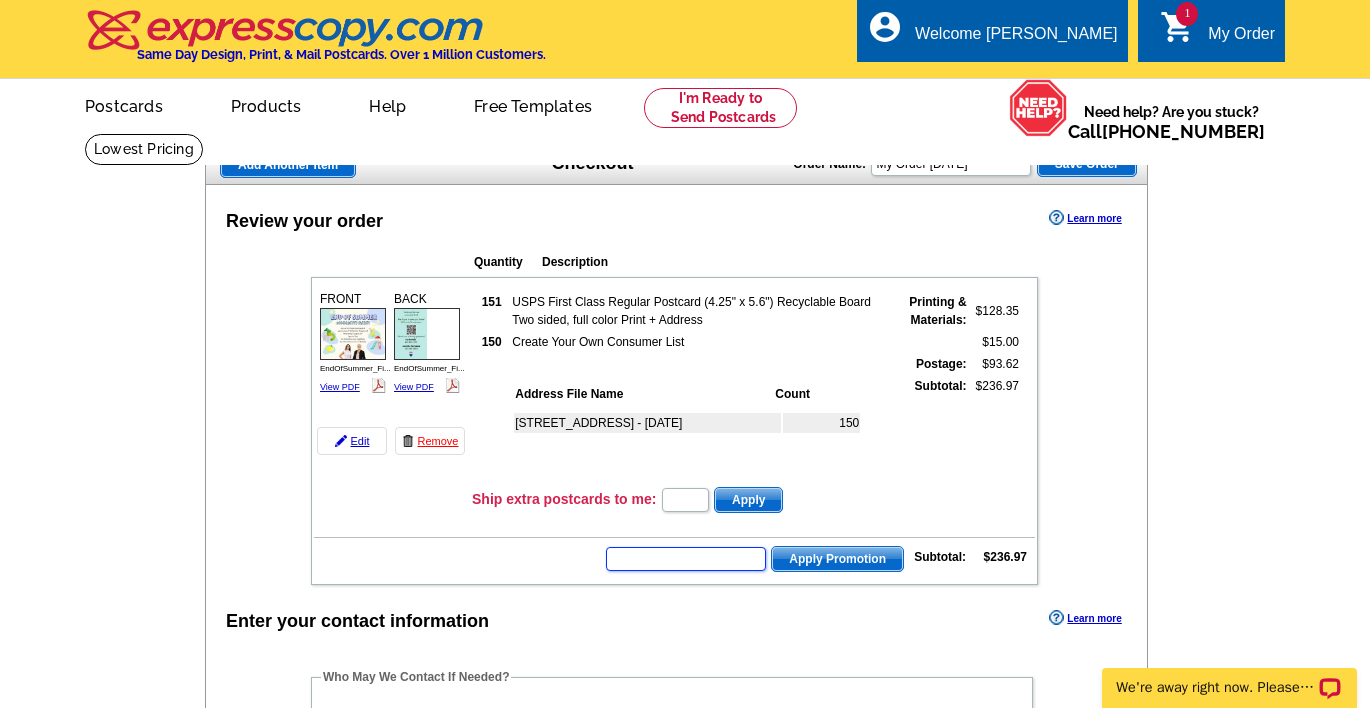 click at bounding box center (686, 559) 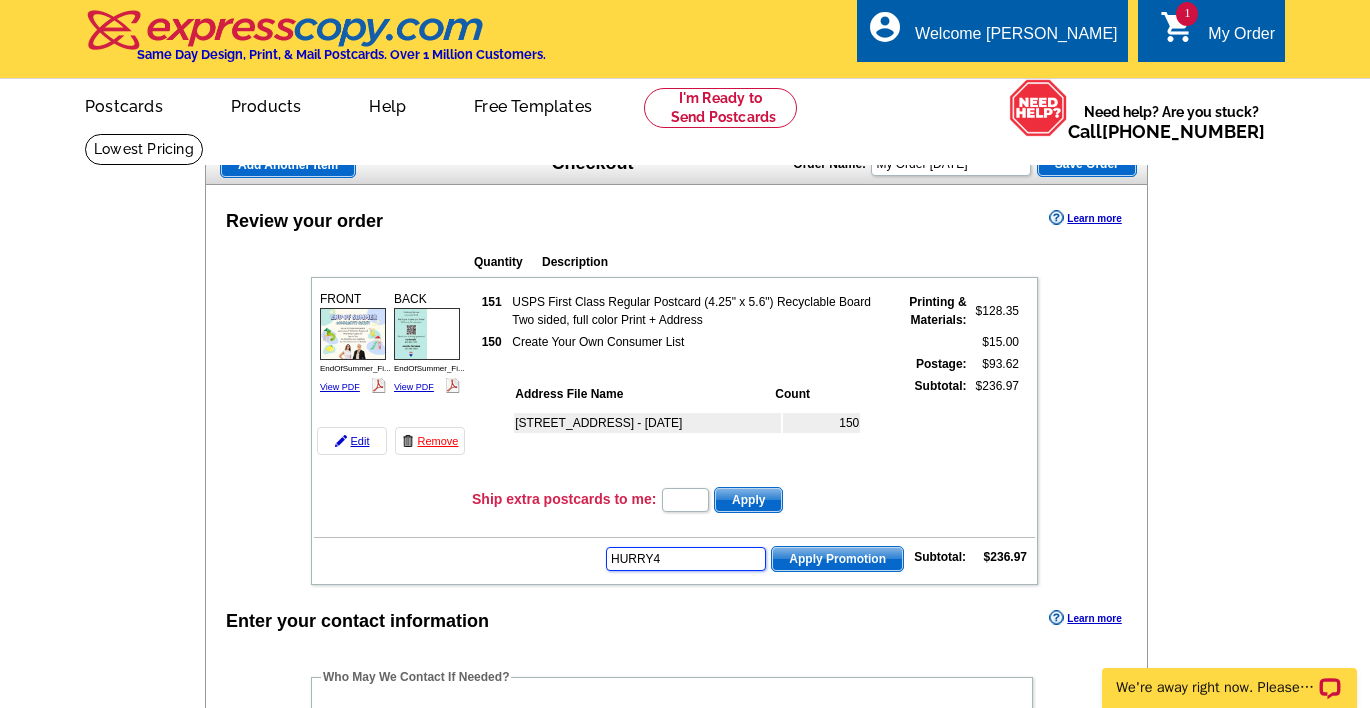 type on "HURRY40" 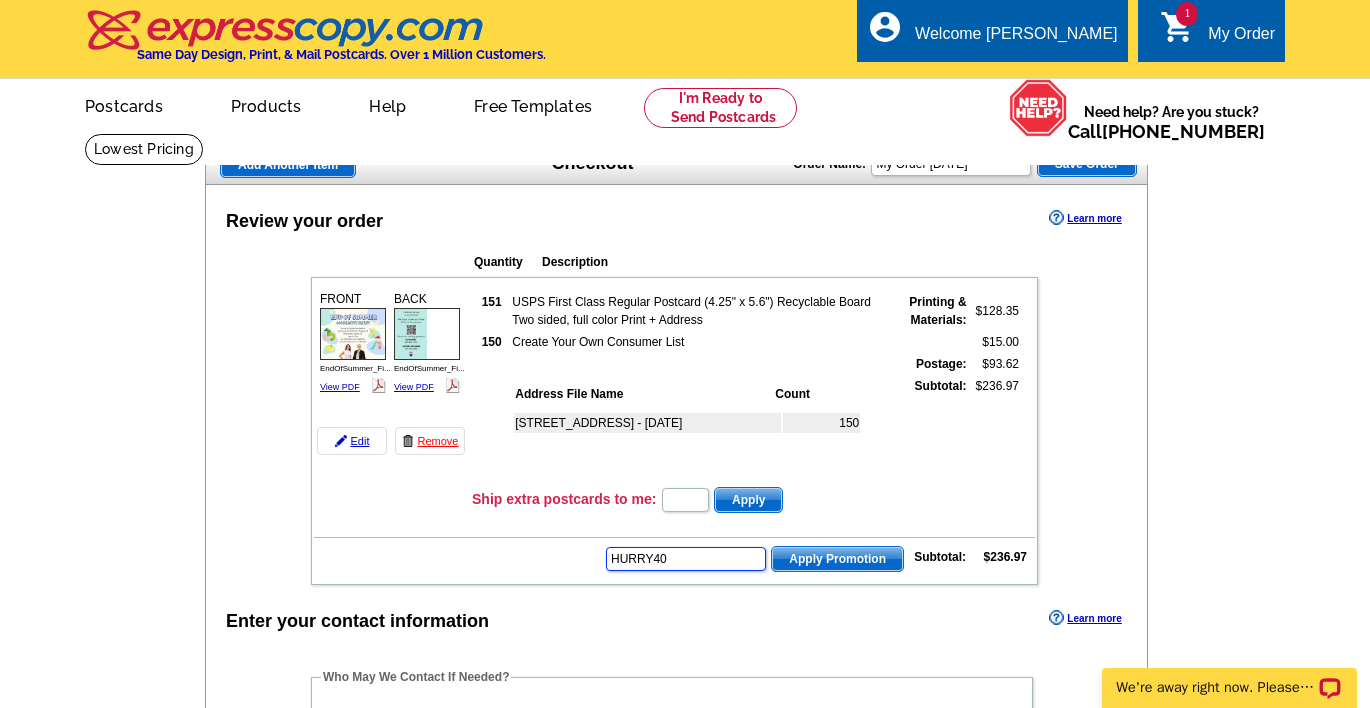 click on "HURRY40" at bounding box center [686, 559] 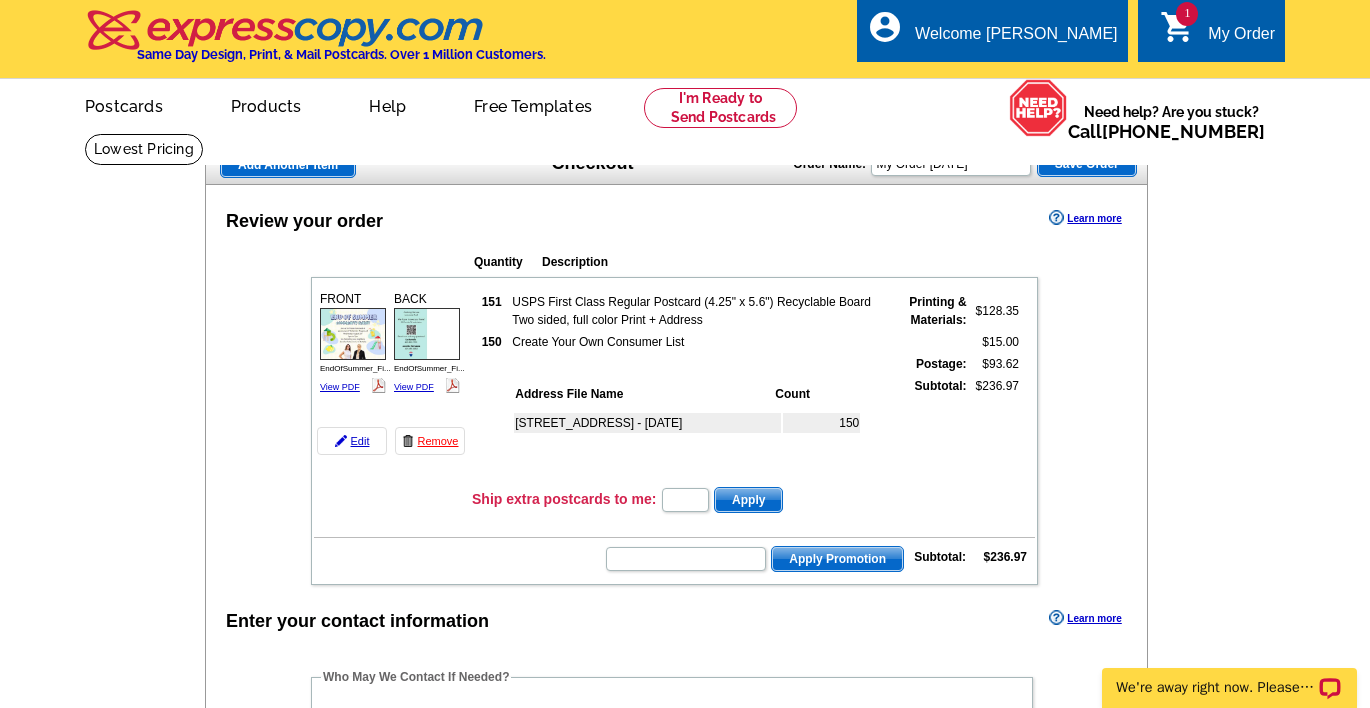 click at bounding box center (685, 1867) 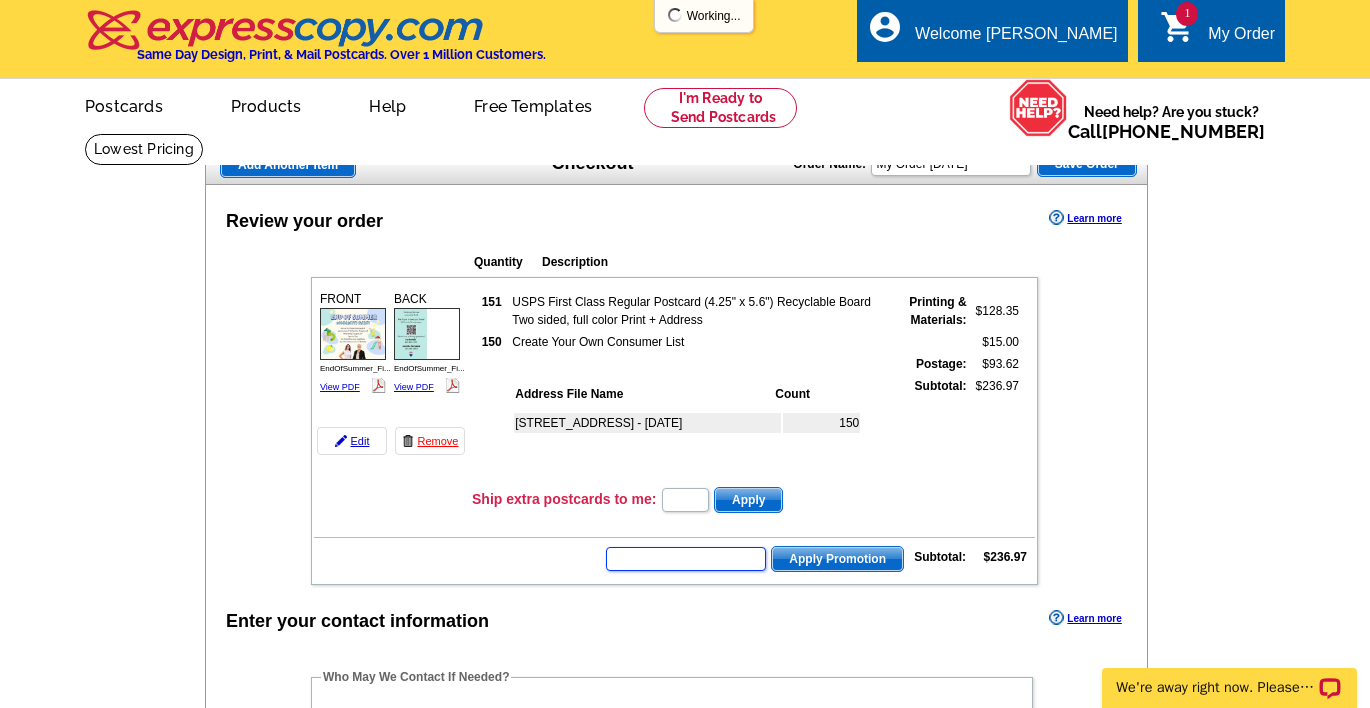 scroll, scrollTop: 0, scrollLeft: 0, axis: both 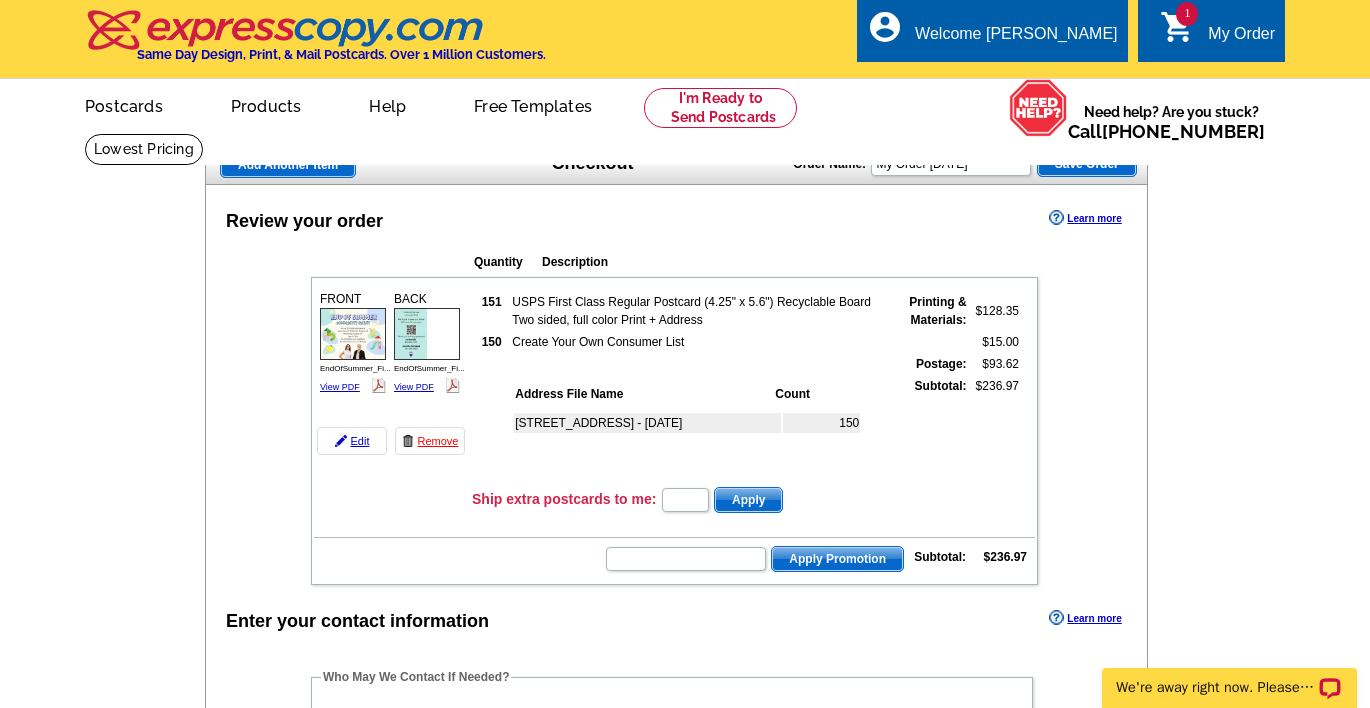 click at bounding box center [685, 1867] 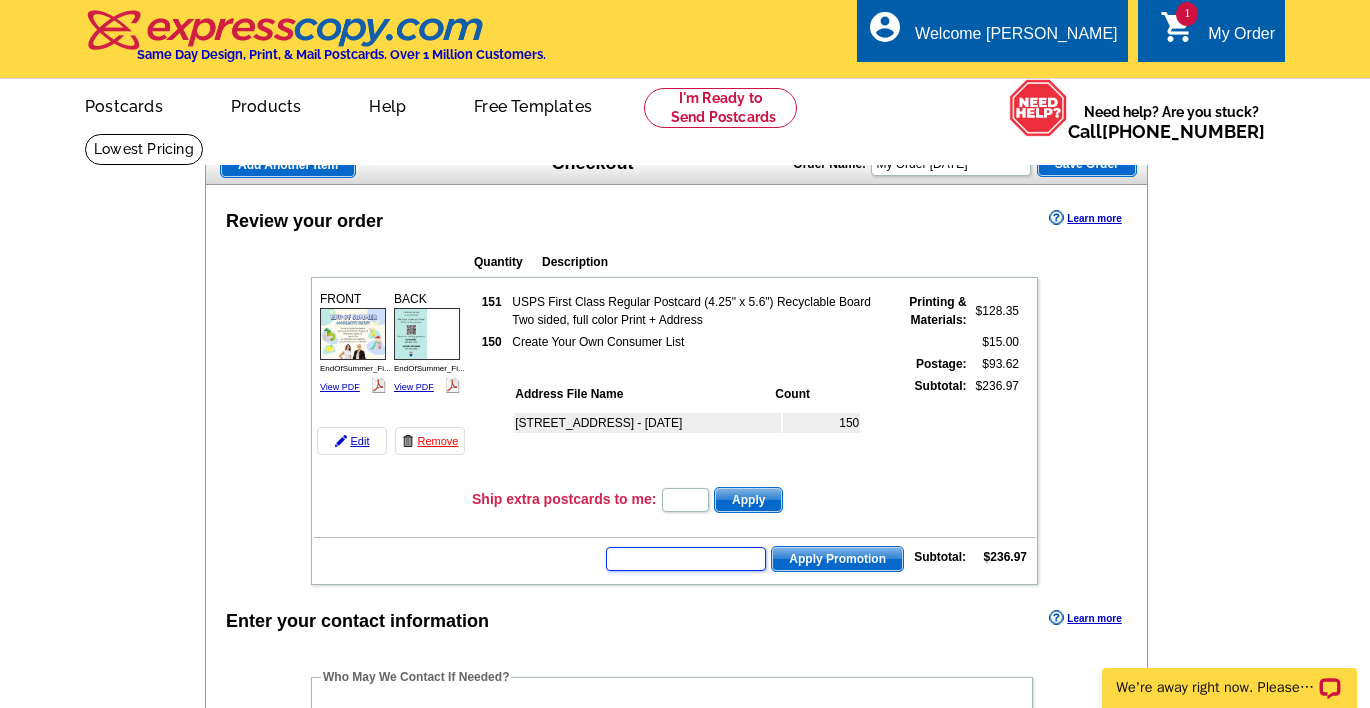 click at bounding box center (686, 559) 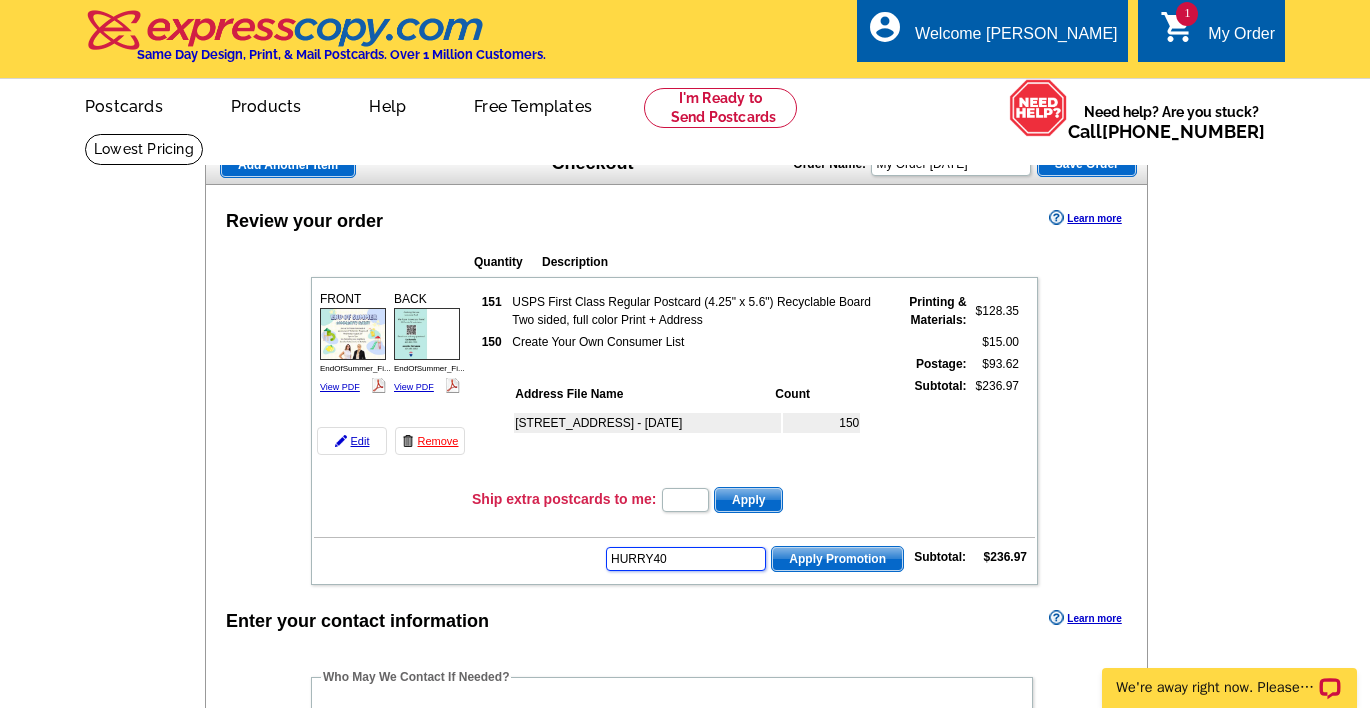 type on "HURRY40" 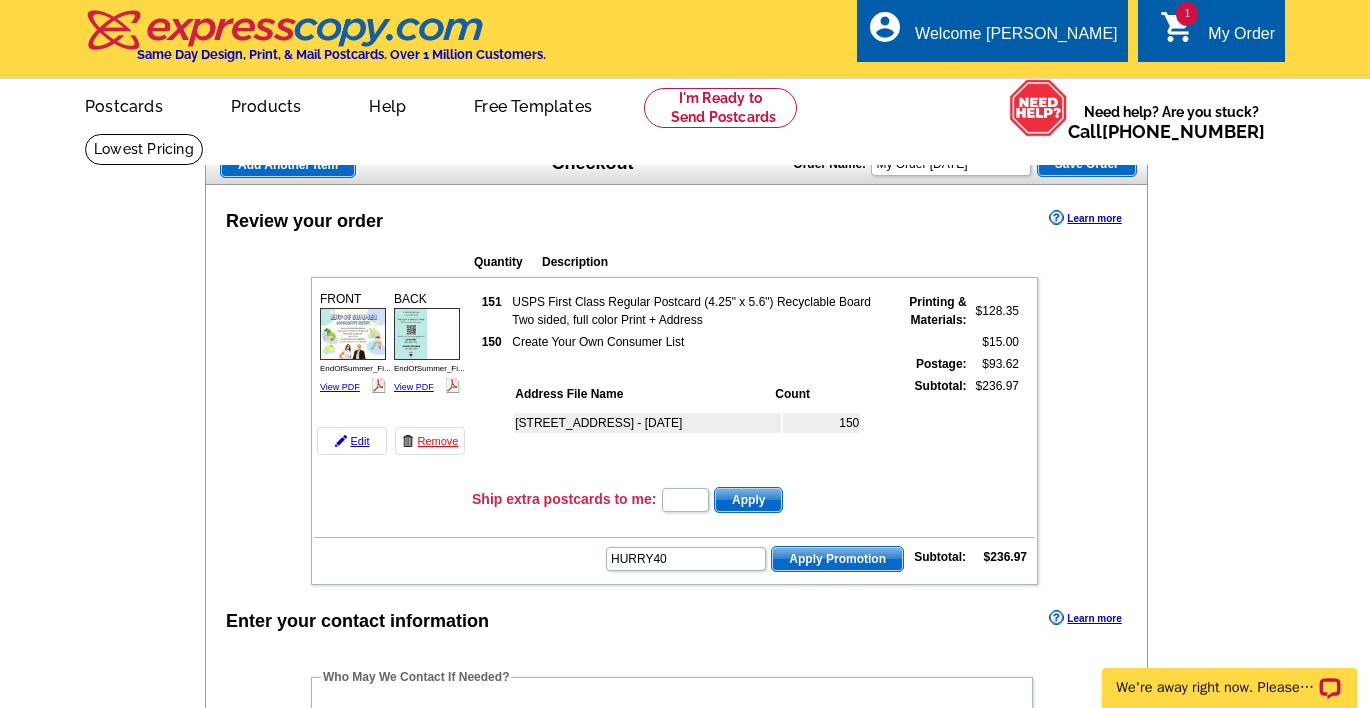 click on "Apply Promotion" at bounding box center [837, 559] 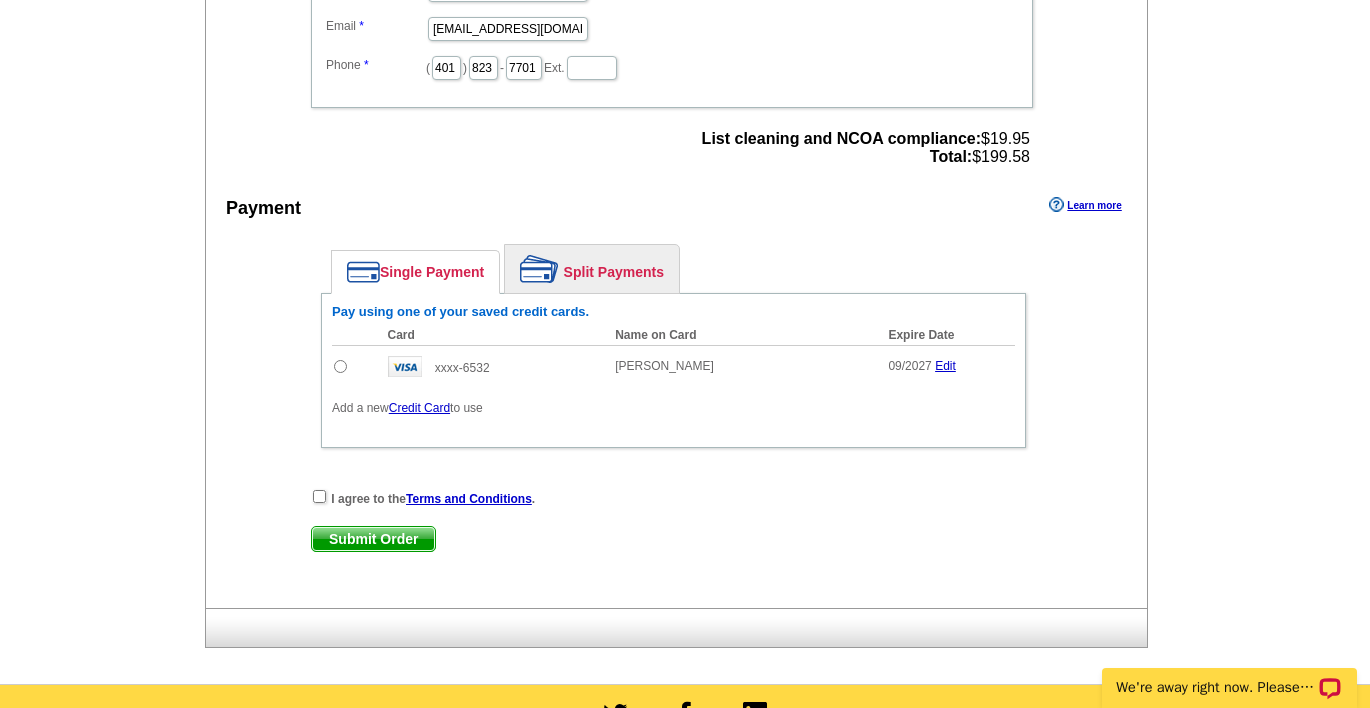 scroll, scrollTop: 852, scrollLeft: 0, axis: vertical 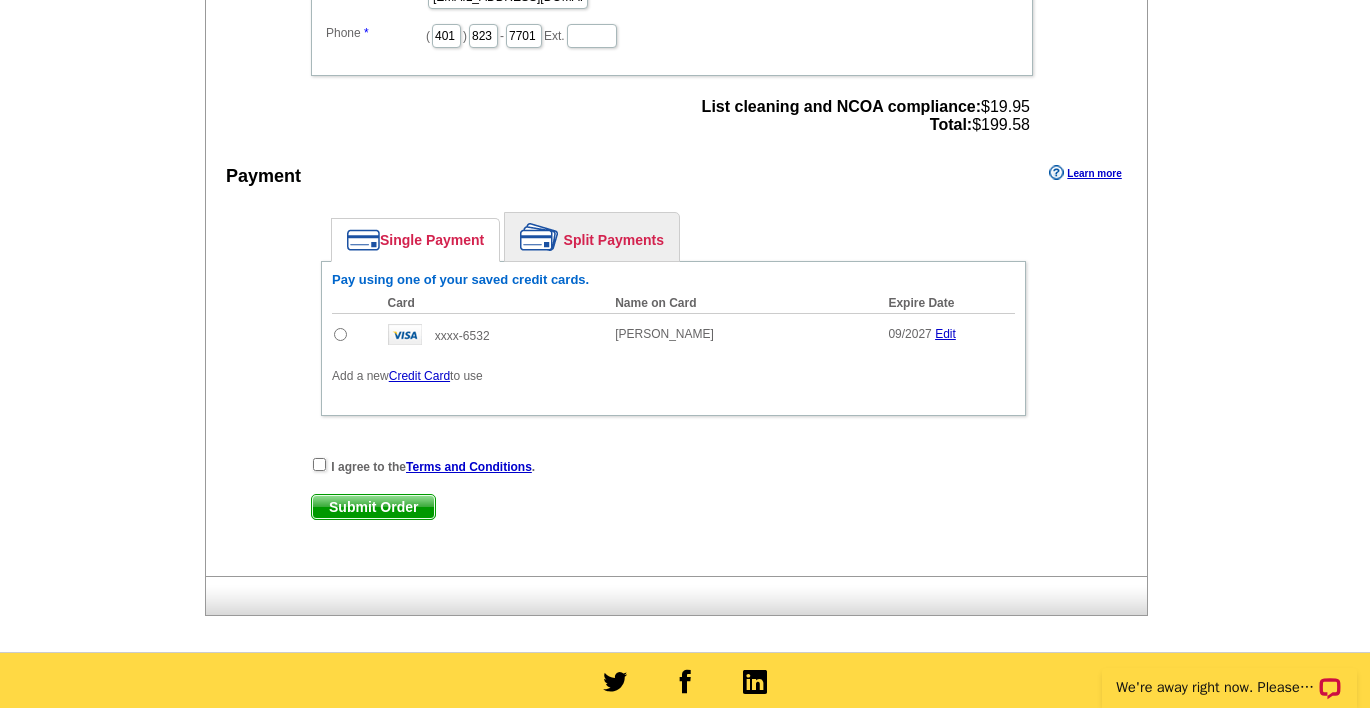 click at bounding box center [340, 334] 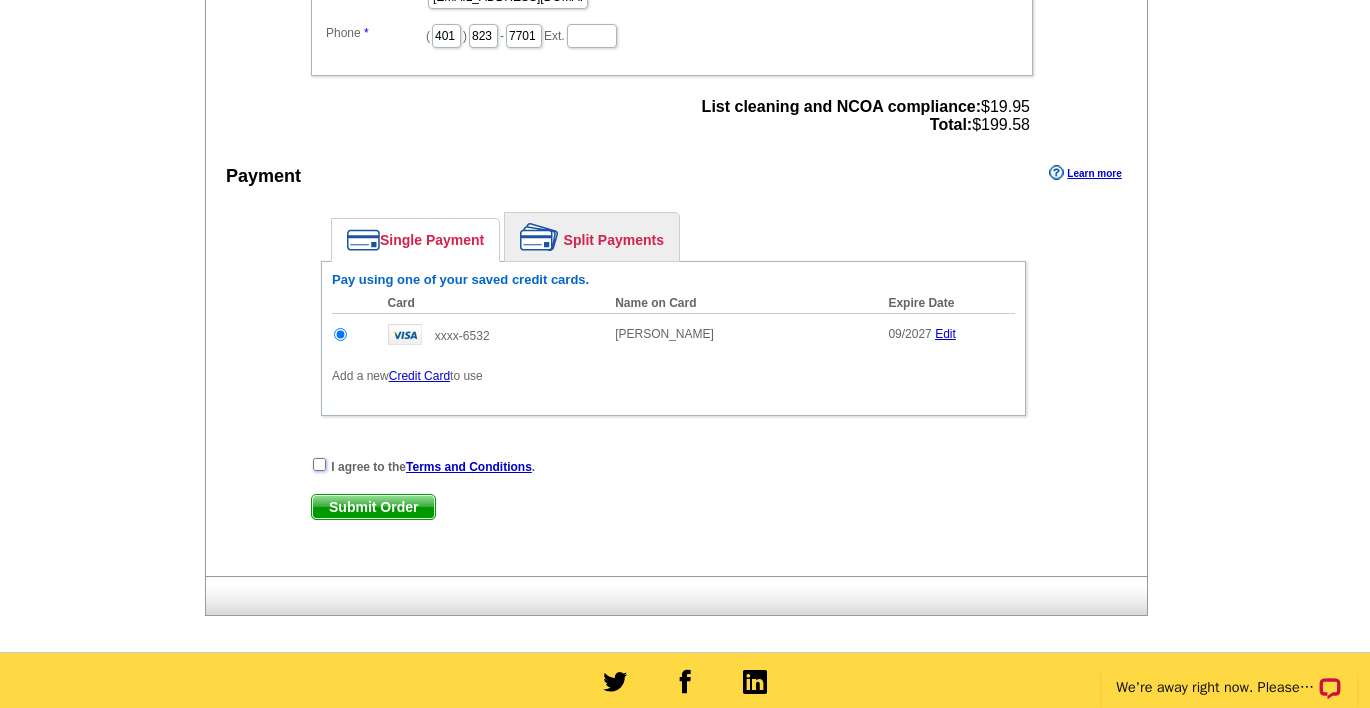 click at bounding box center [319, 464] 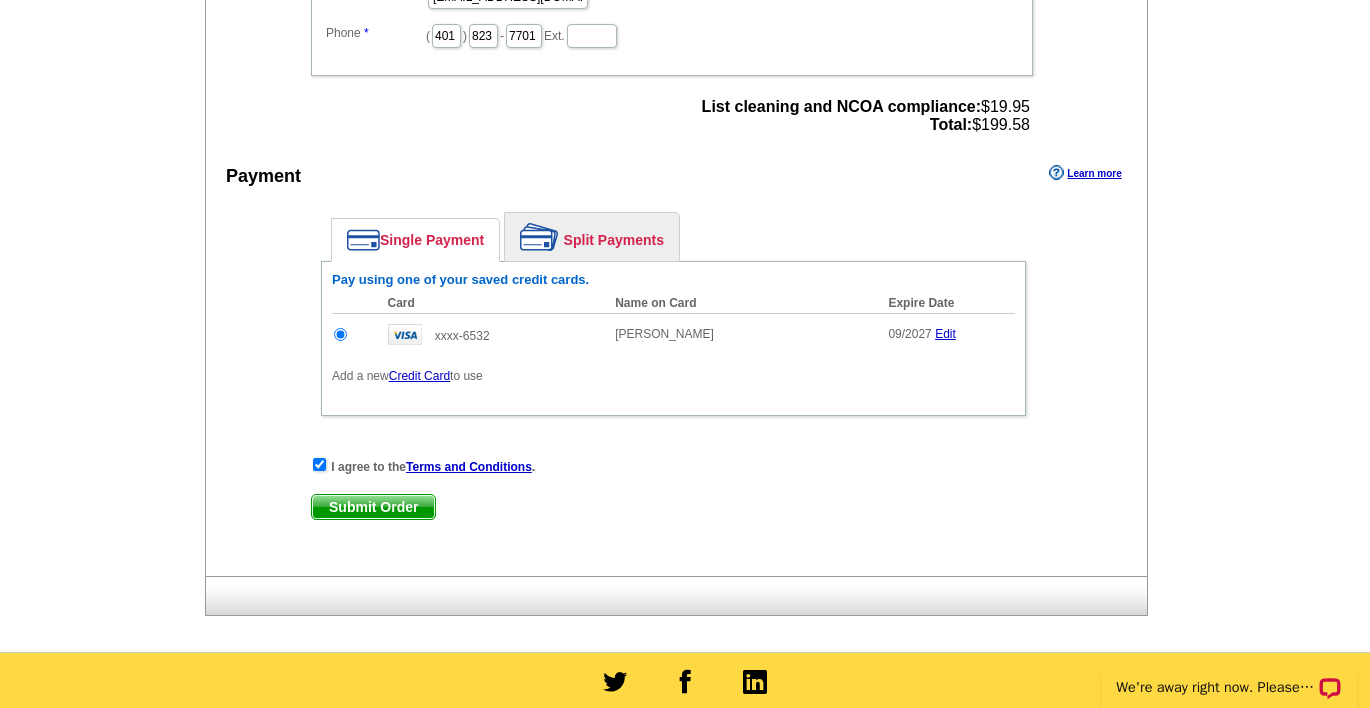 click on "Submit Order" at bounding box center [373, 507] 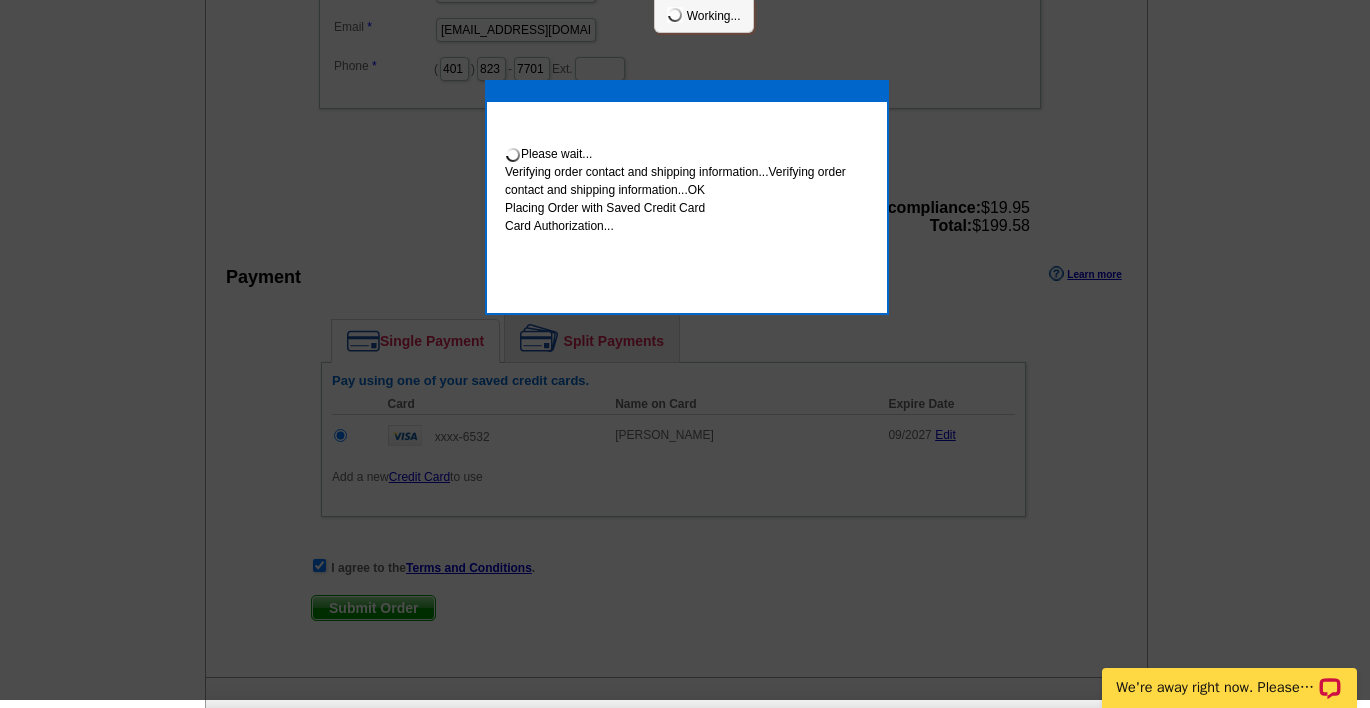 scroll, scrollTop: 844, scrollLeft: 0, axis: vertical 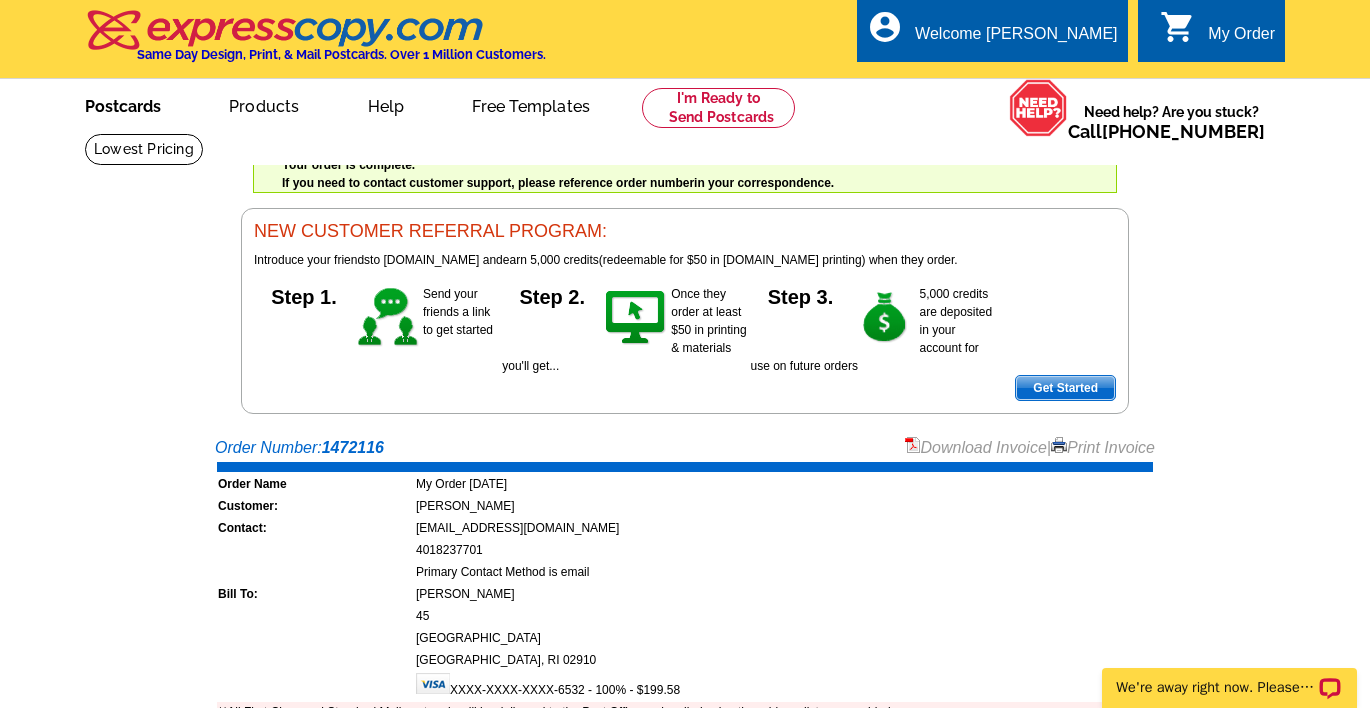 click on "Postcards" at bounding box center (123, 104) 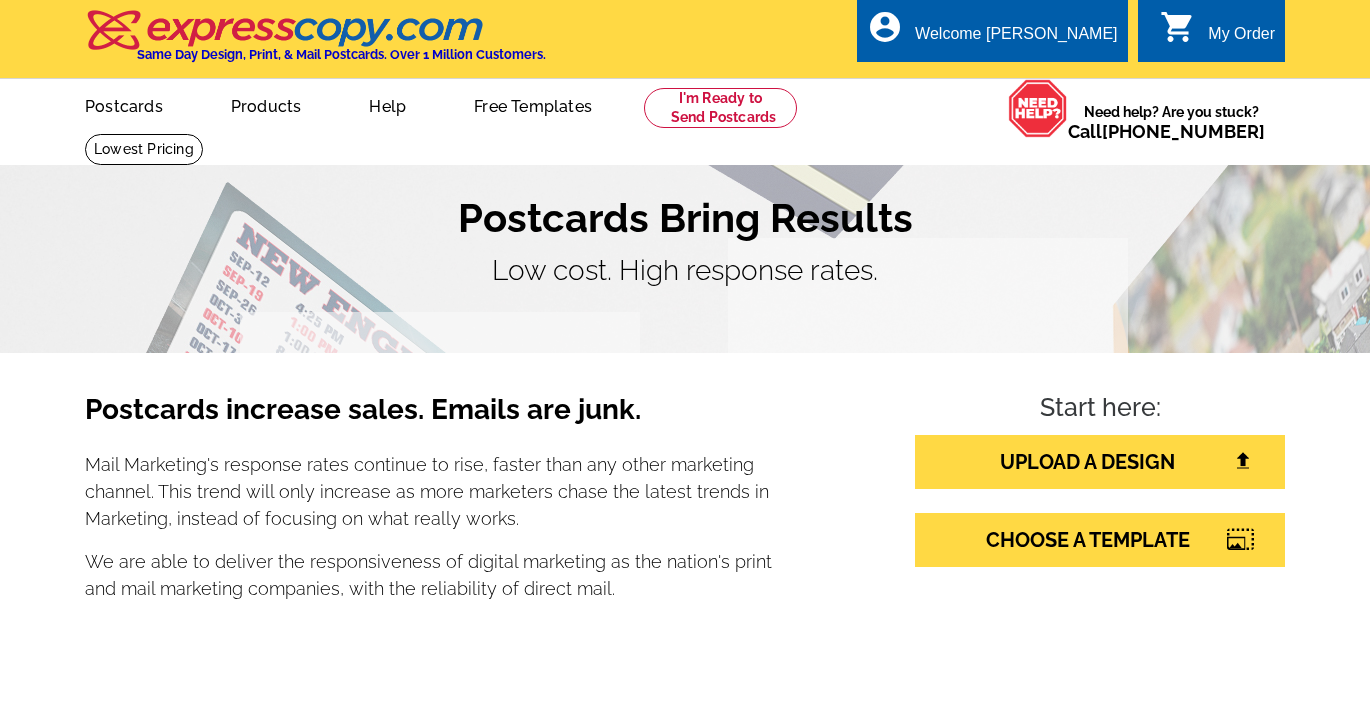 scroll, scrollTop: 0, scrollLeft: 0, axis: both 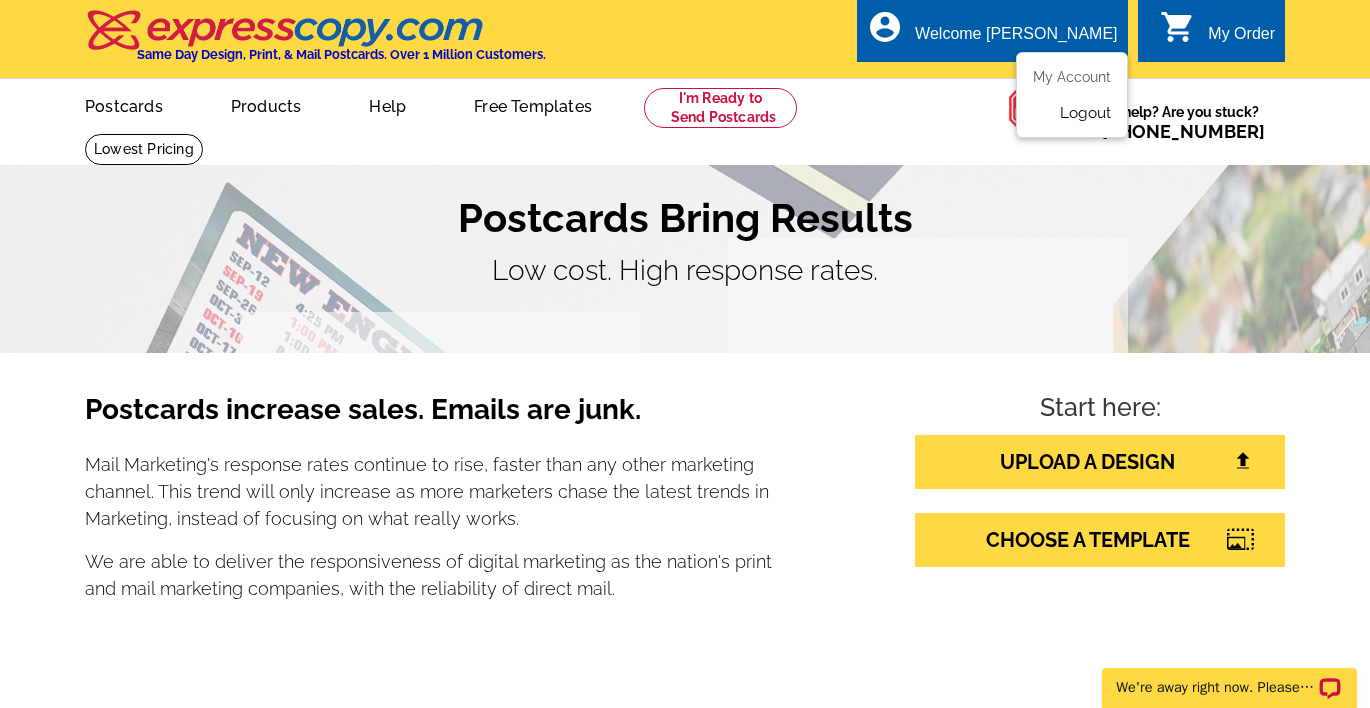 click on "Logout" at bounding box center (1085, 113) 